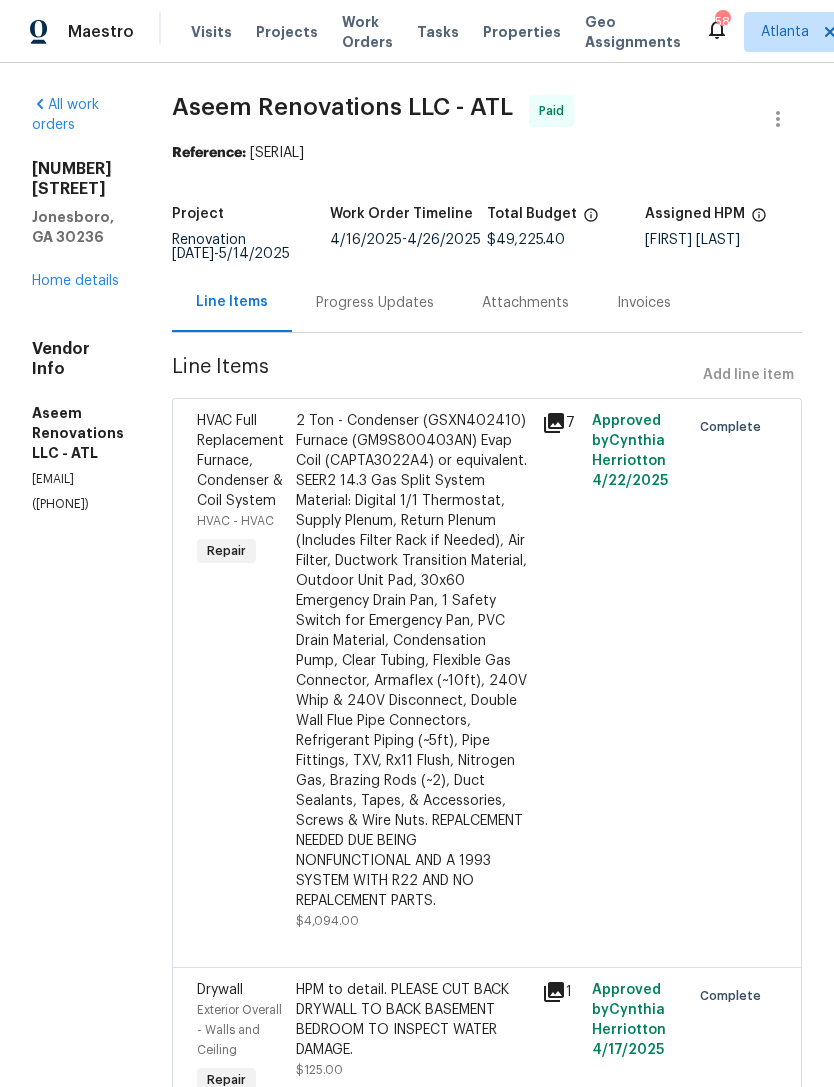 scroll, scrollTop: 0, scrollLeft: 0, axis: both 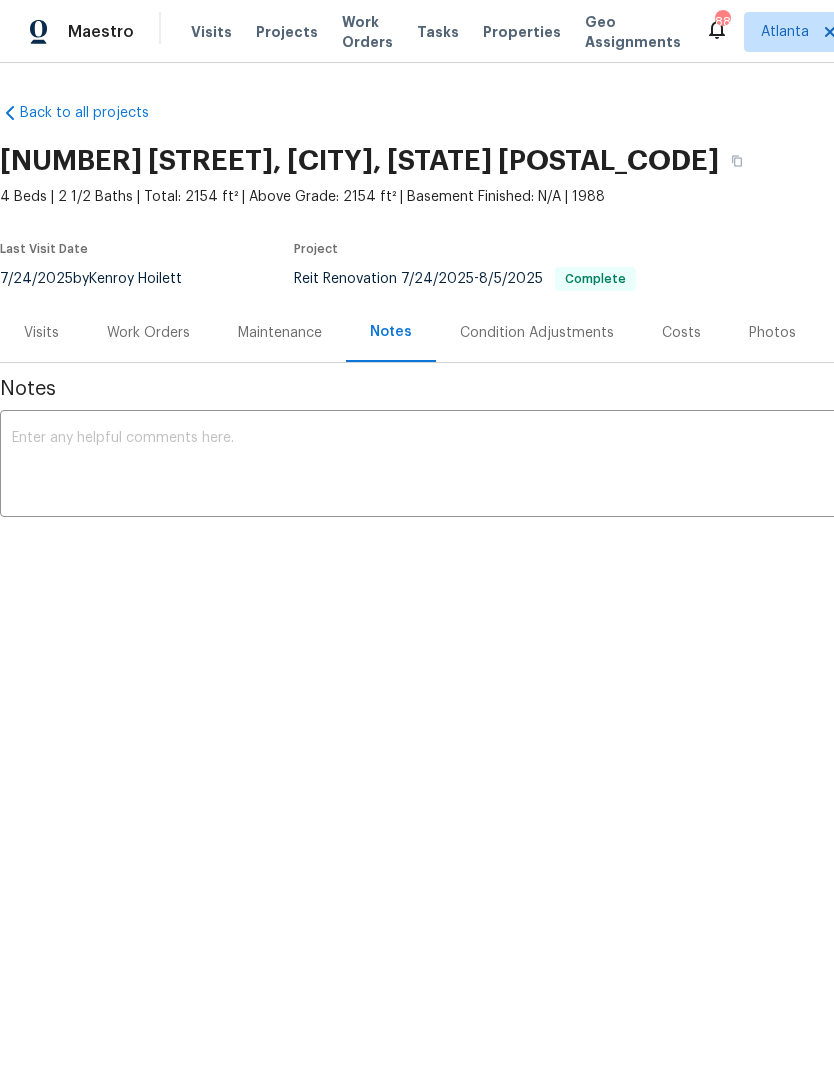 click on "Work Orders" at bounding box center (148, 333) 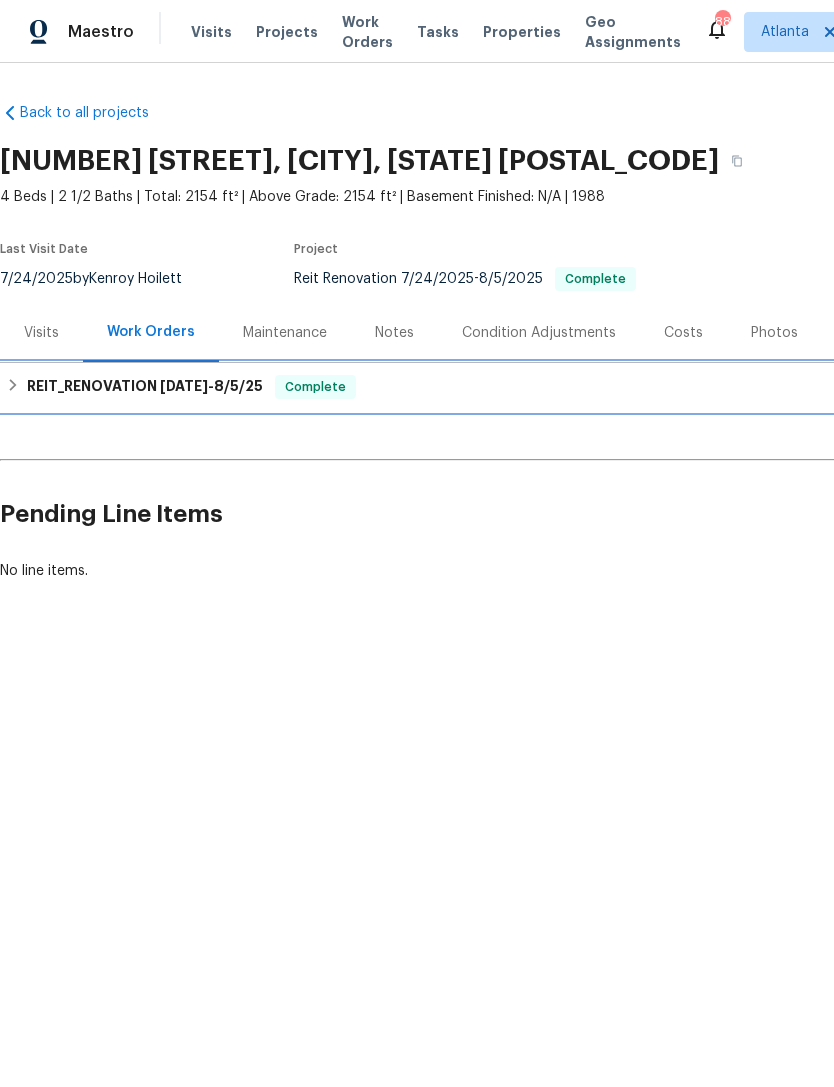 click on "7/24/25" at bounding box center [184, 386] 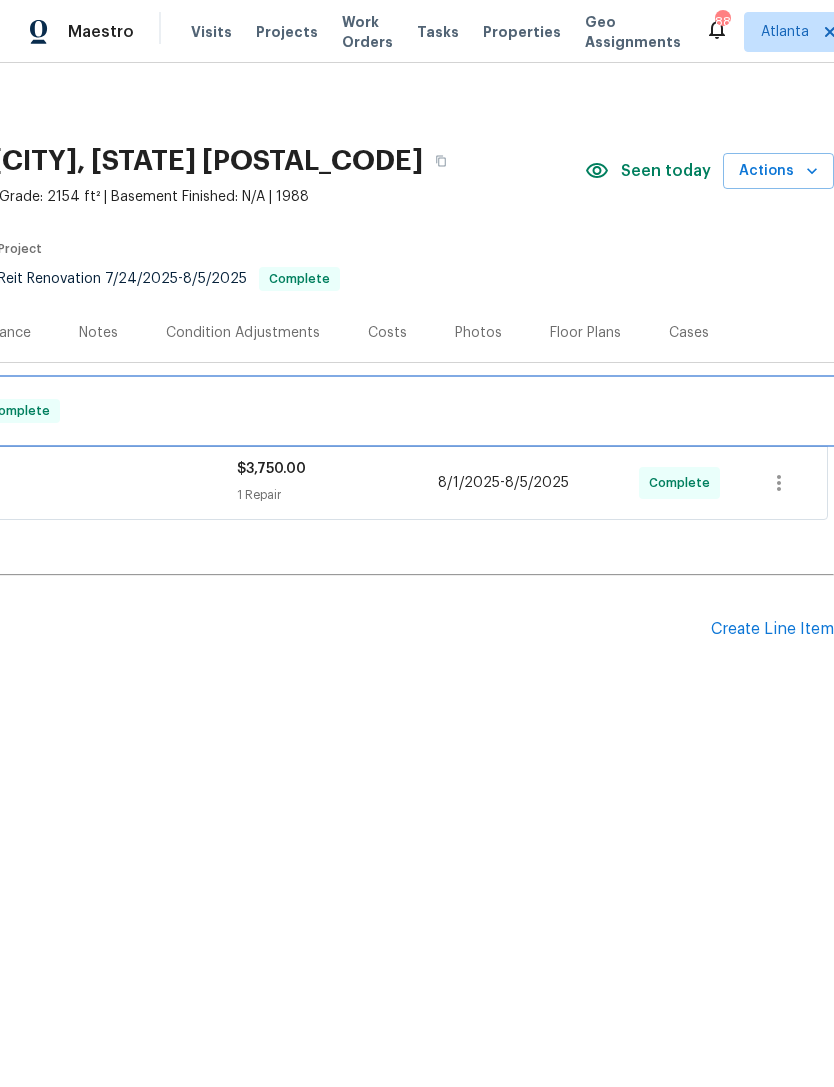 scroll, scrollTop: 0, scrollLeft: 296, axis: horizontal 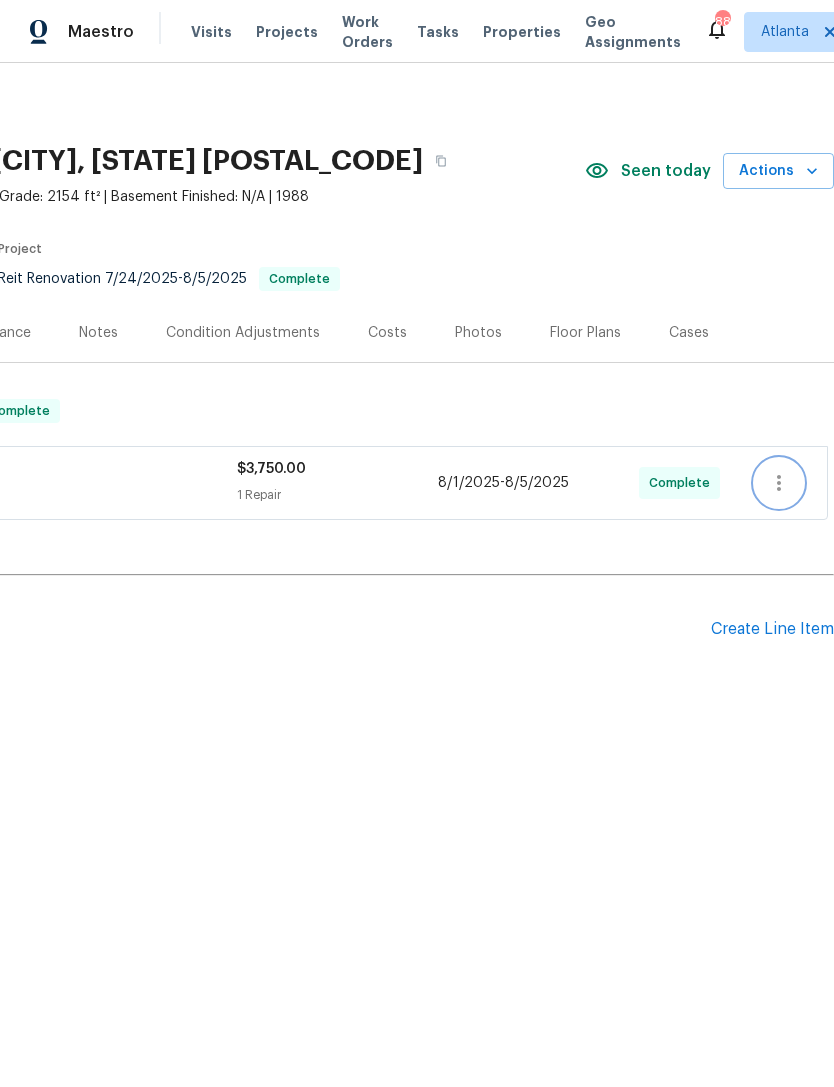 click 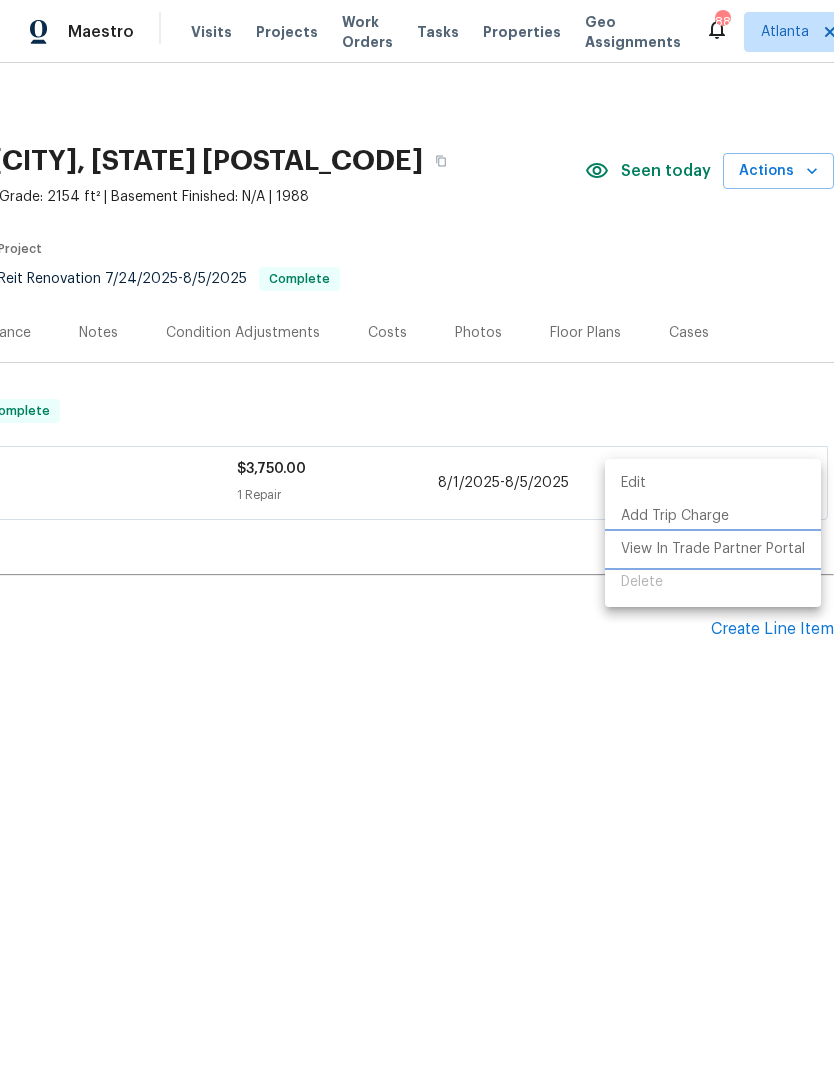 click on "View In Trade Partner Portal" at bounding box center [713, 549] 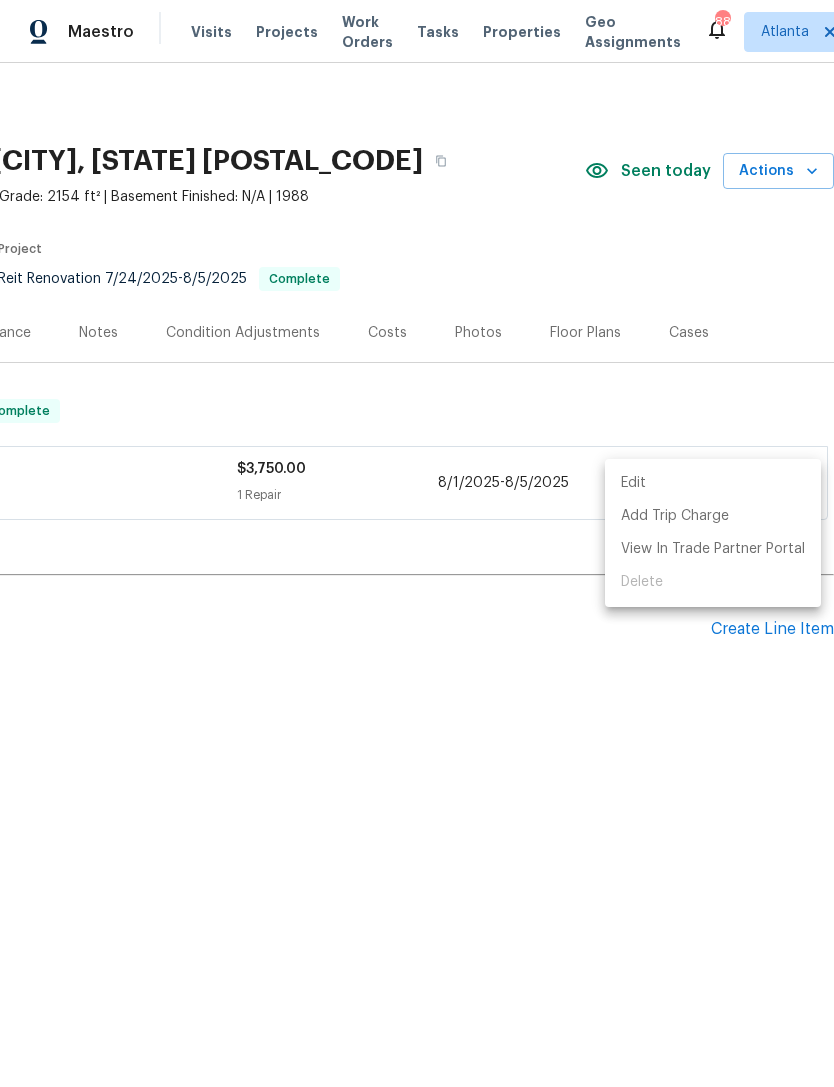 click at bounding box center [417, 543] 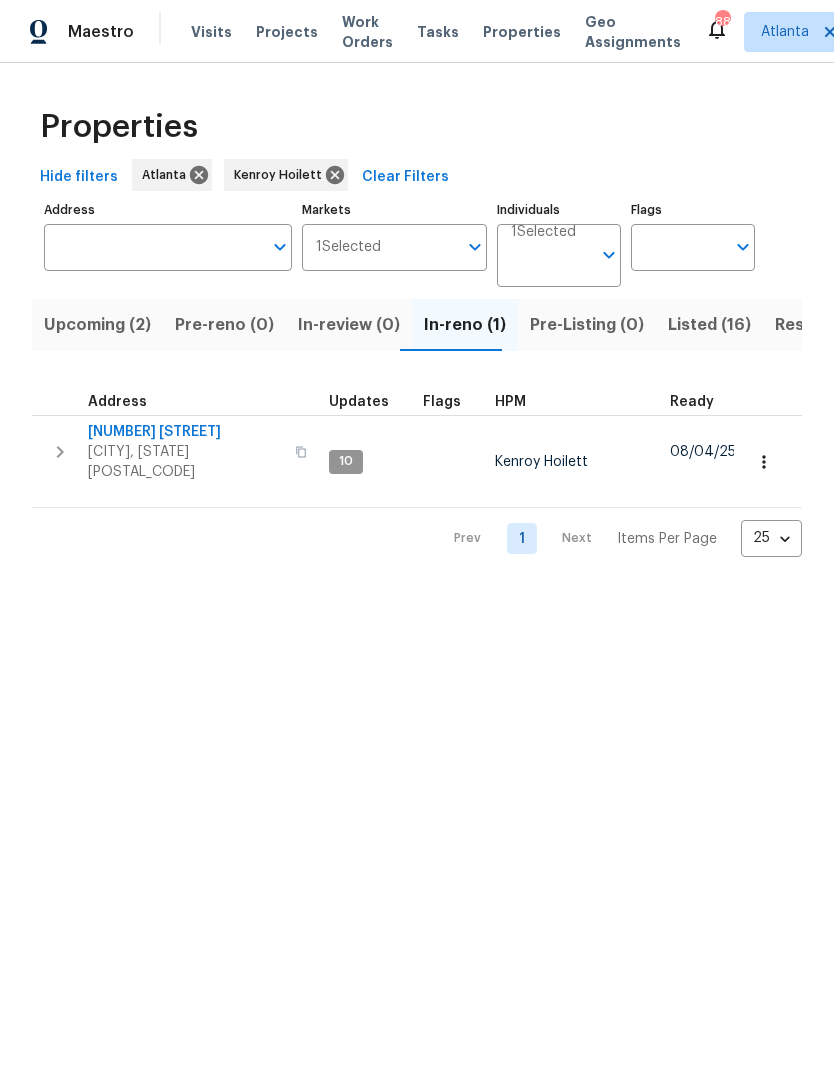 scroll, scrollTop: 0, scrollLeft: 0, axis: both 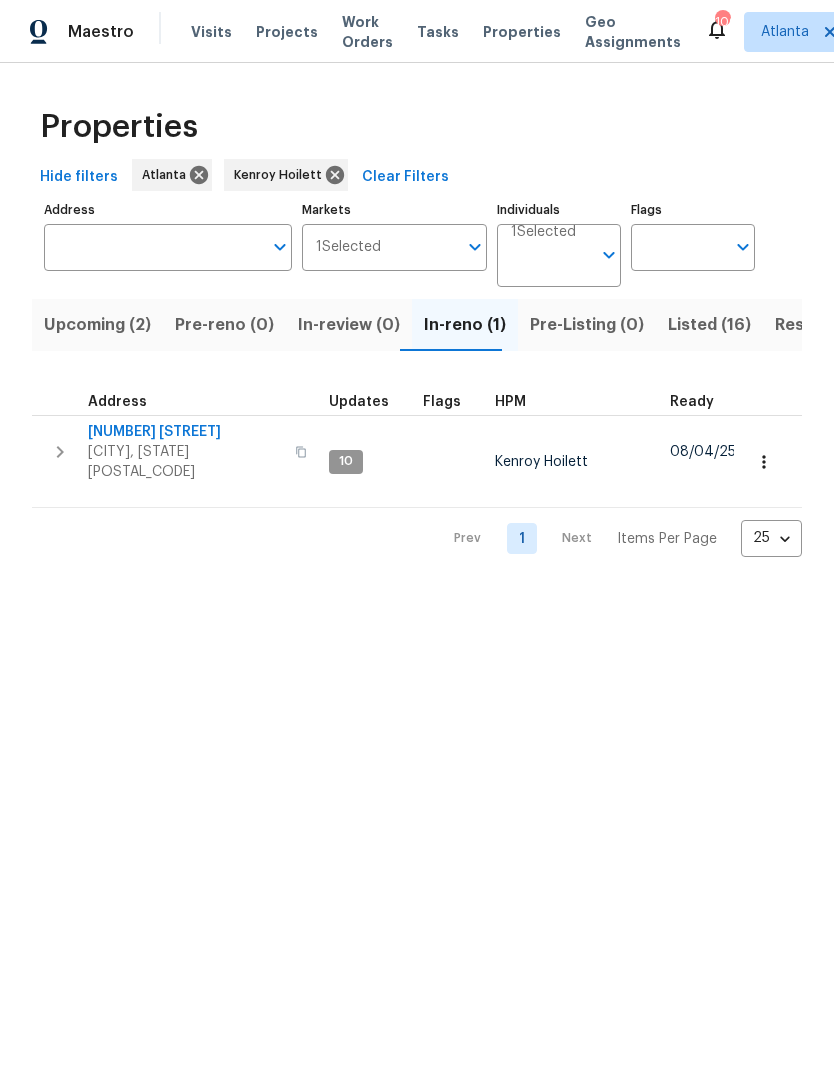 click on "Listed (16)" at bounding box center (709, 325) 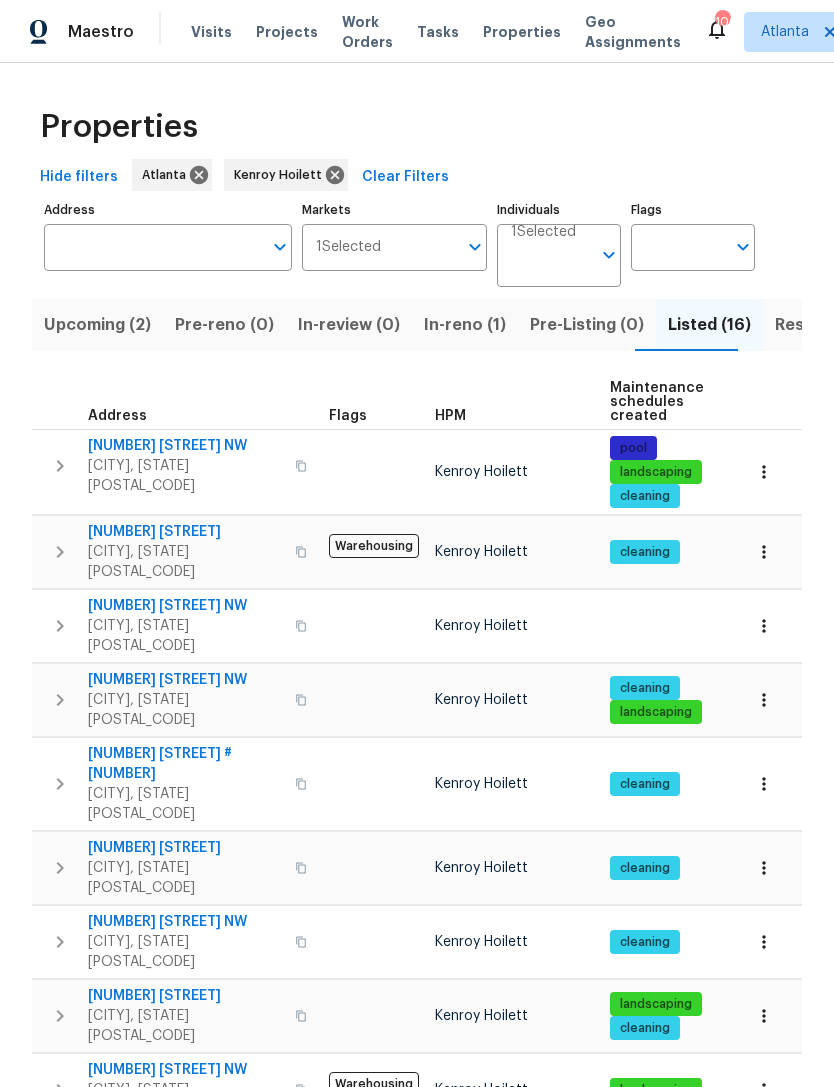 scroll, scrollTop: 7, scrollLeft: 0, axis: vertical 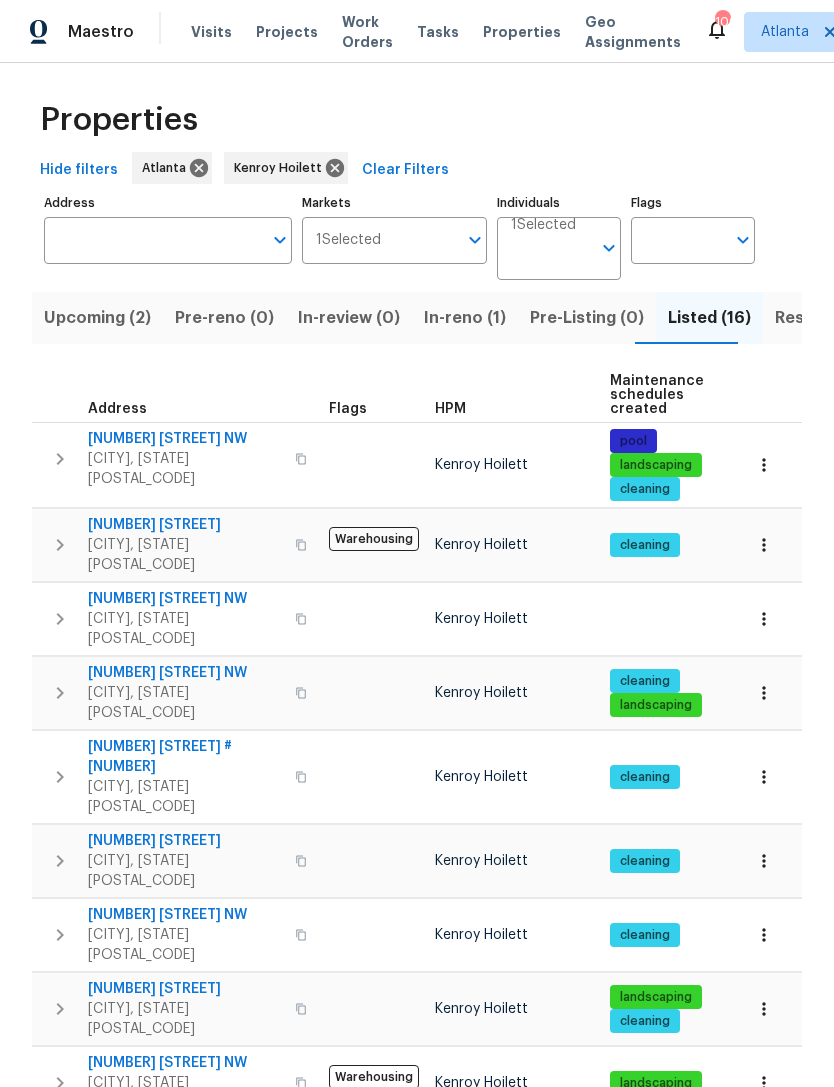 click on "2252 Carefree Cir # 3" at bounding box center [185, 757] 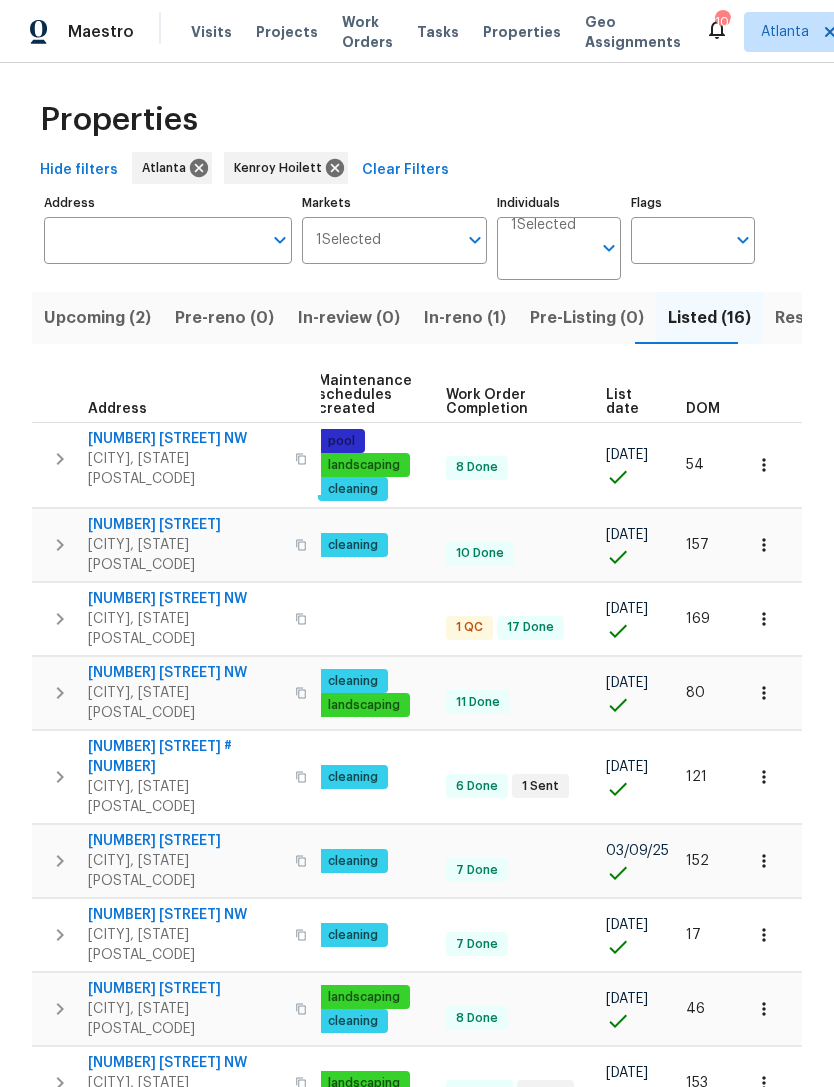 scroll, scrollTop: 0, scrollLeft: 291, axis: horizontal 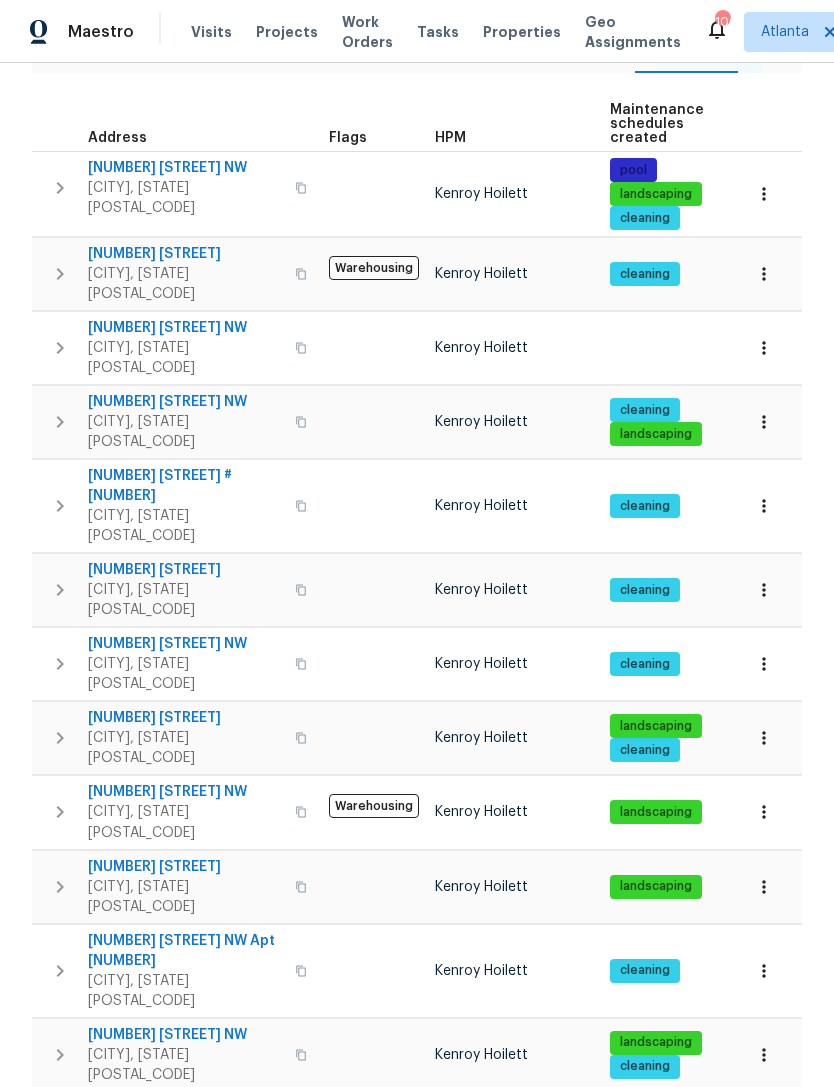 click on "4963 Arbor View Pkwy NW" at bounding box center (185, 792) 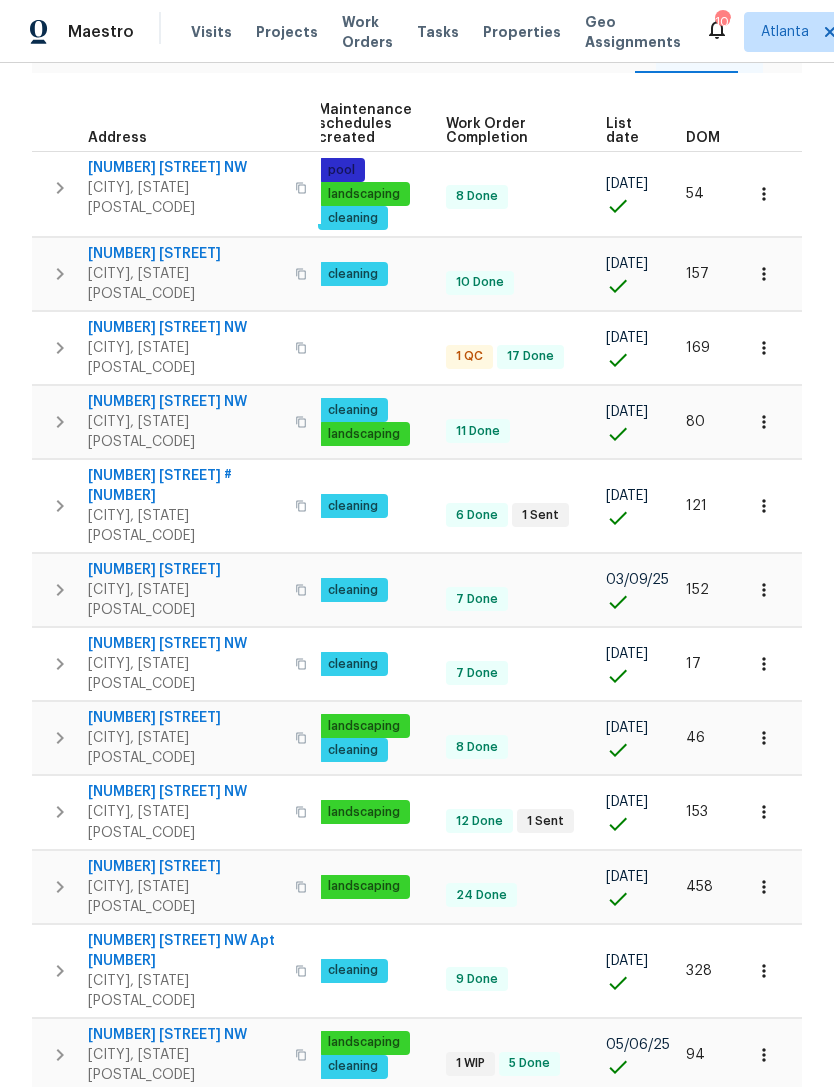 scroll, scrollTop: 0, scrollLeft: 291, axis: horizontal 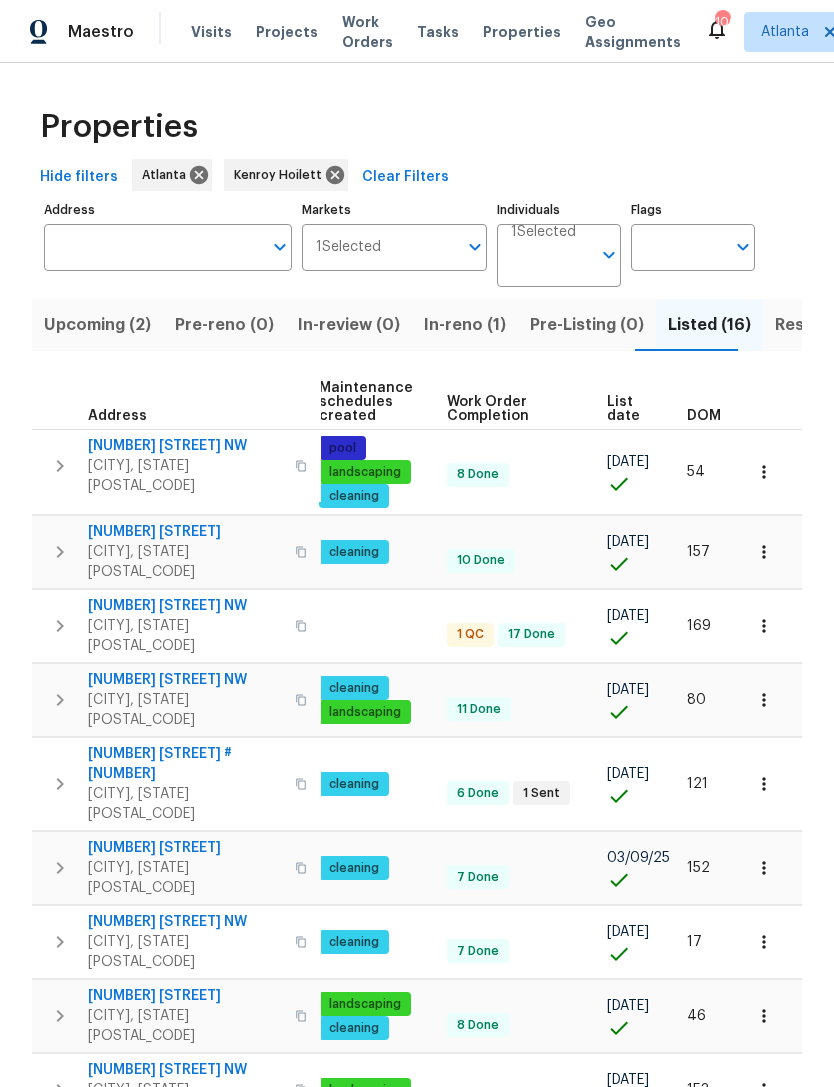 click on "Resale (3)" at bounding box center (814, 325) 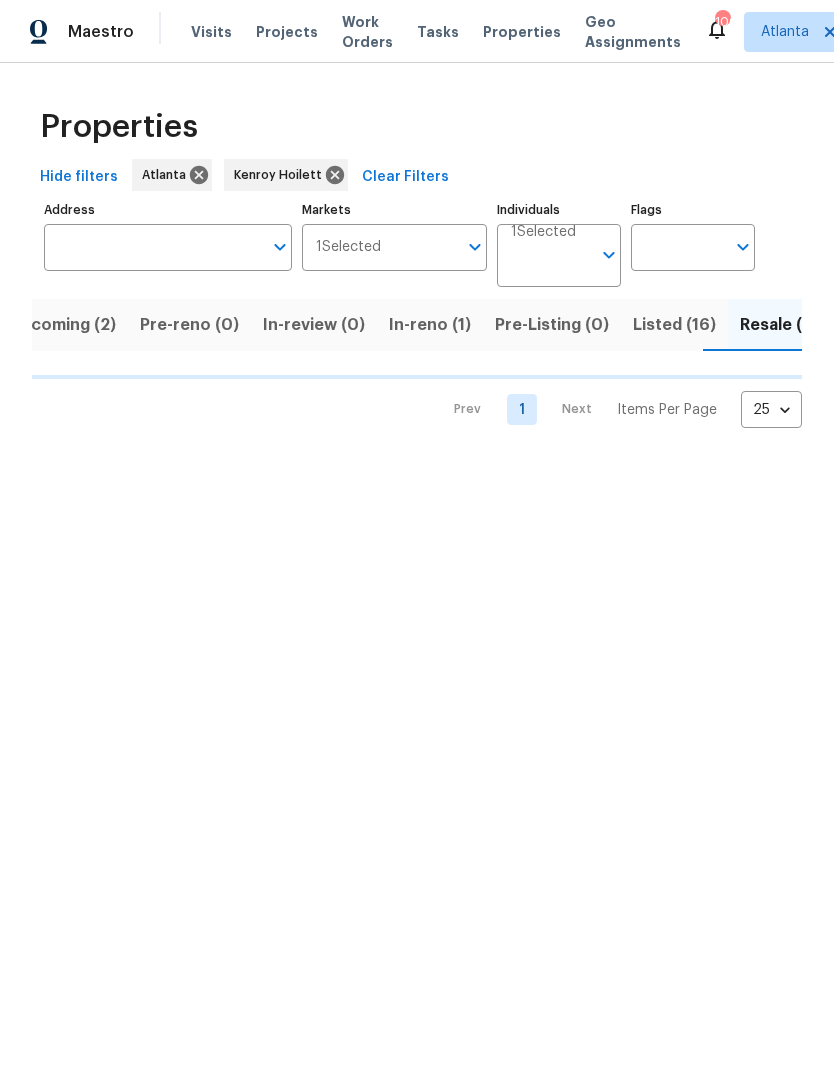 scroll, scrollTop: 0, scrollLeft: 35, axis: horizontal 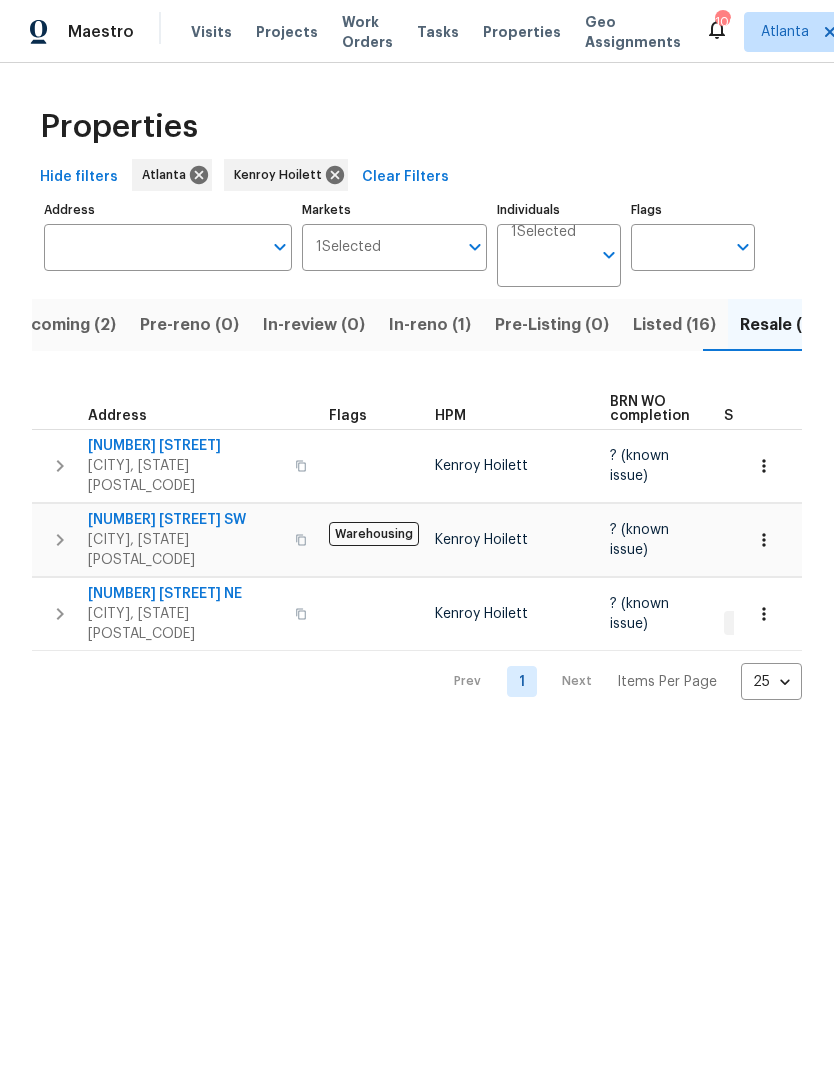 click on "[NUMBER] [STREET]" at bounding box center (185, 594) 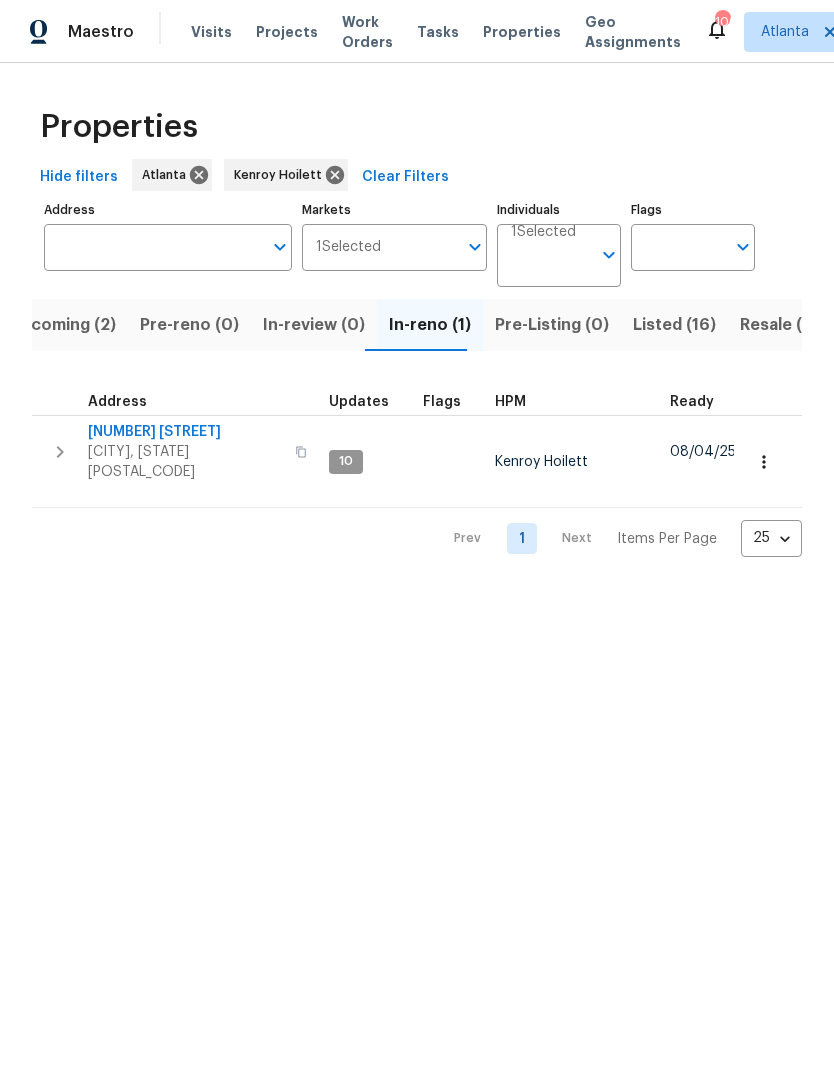 click on "692 Suholden Cir" at bounding box center (185, 432) 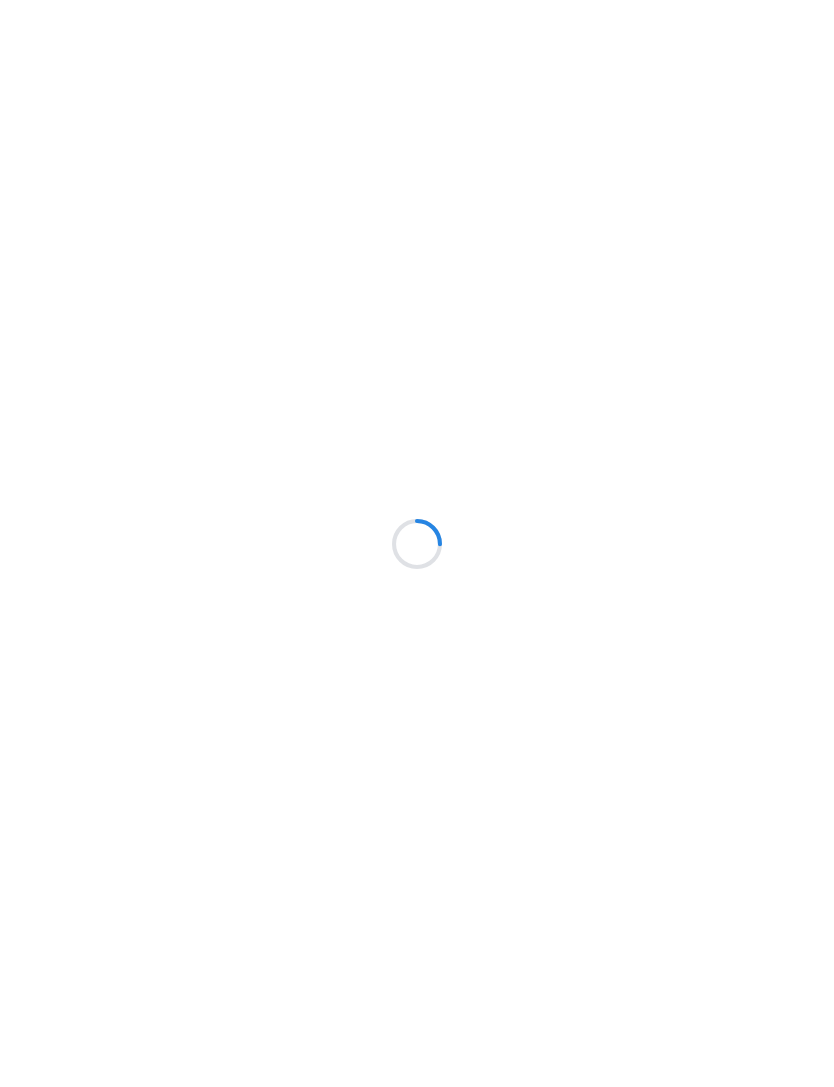scroll, scrollTop: 0, scrollLeft: 0, axis: both 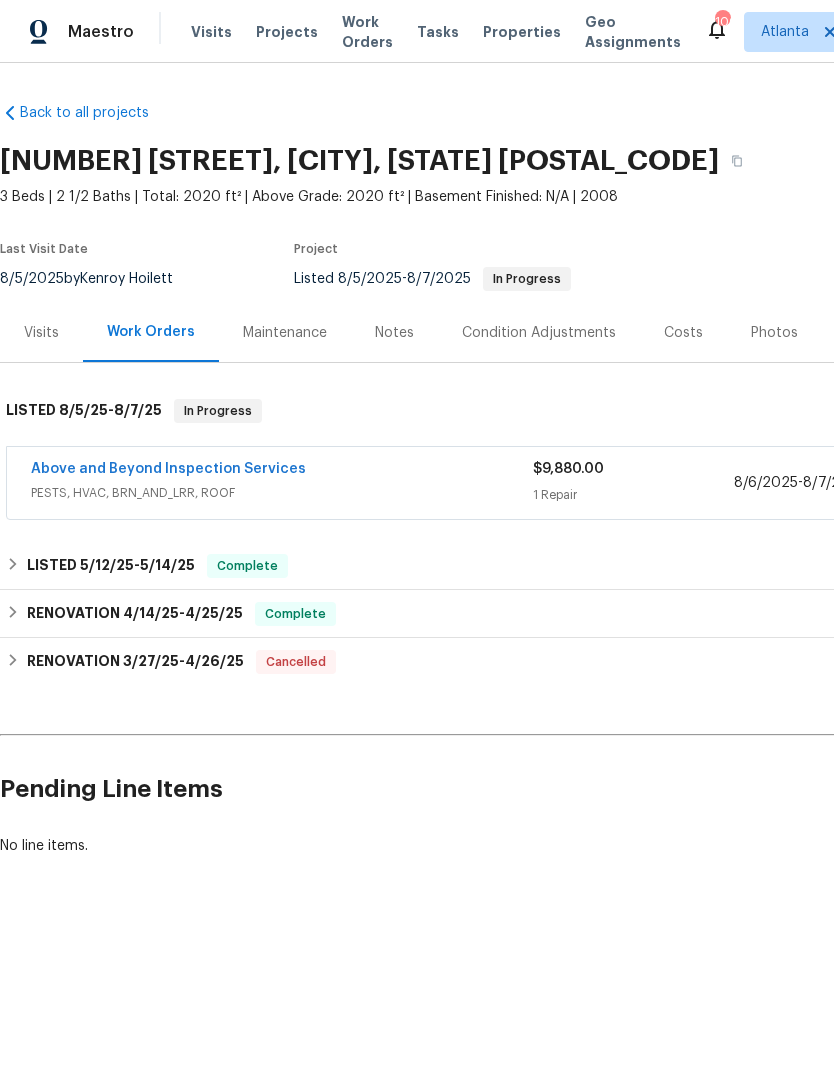 click on "Above and Beyond Inspection Services" at bounding box center (168, 469) 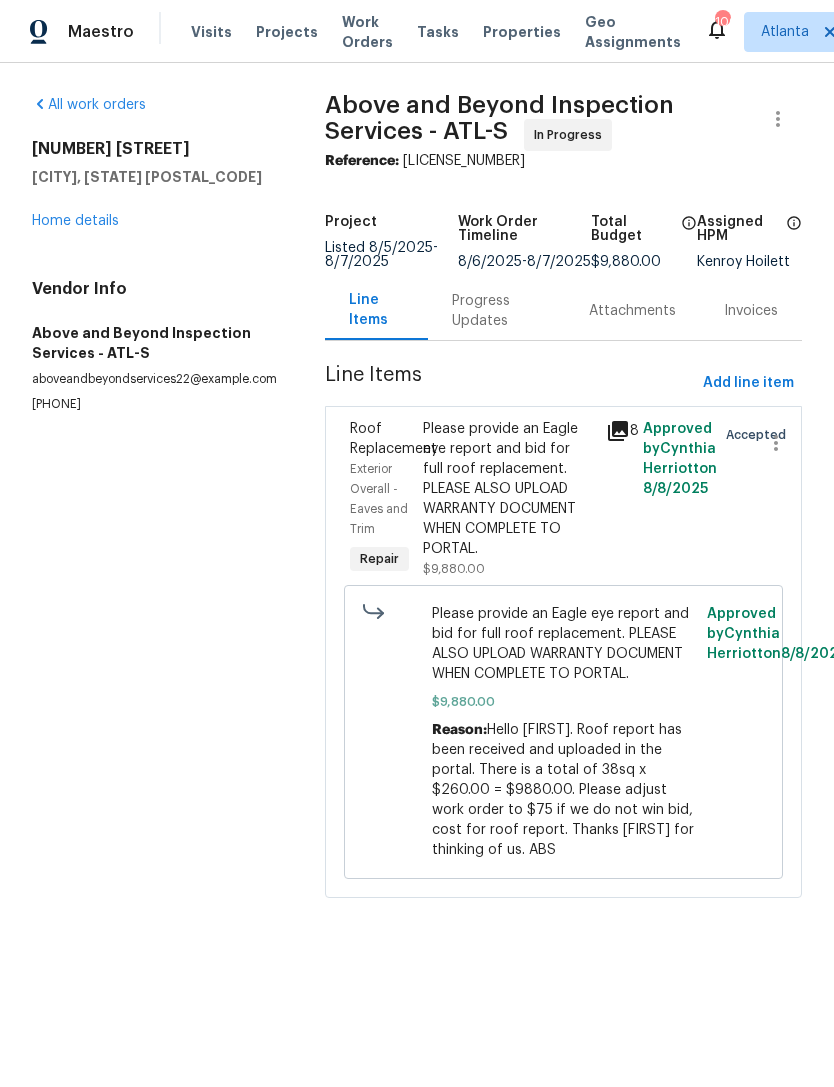 click on "Progress Updates" at bounding box center (496, 311) 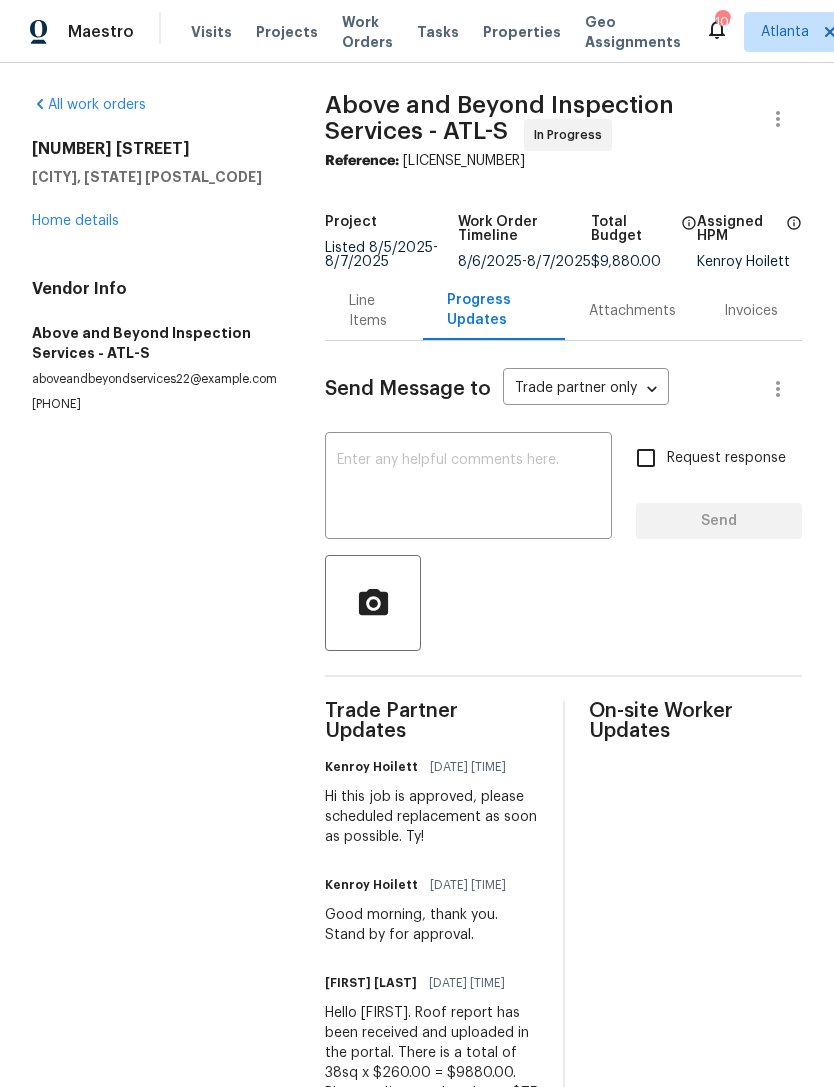 click on "Home details" at bounding box center [75, 221] 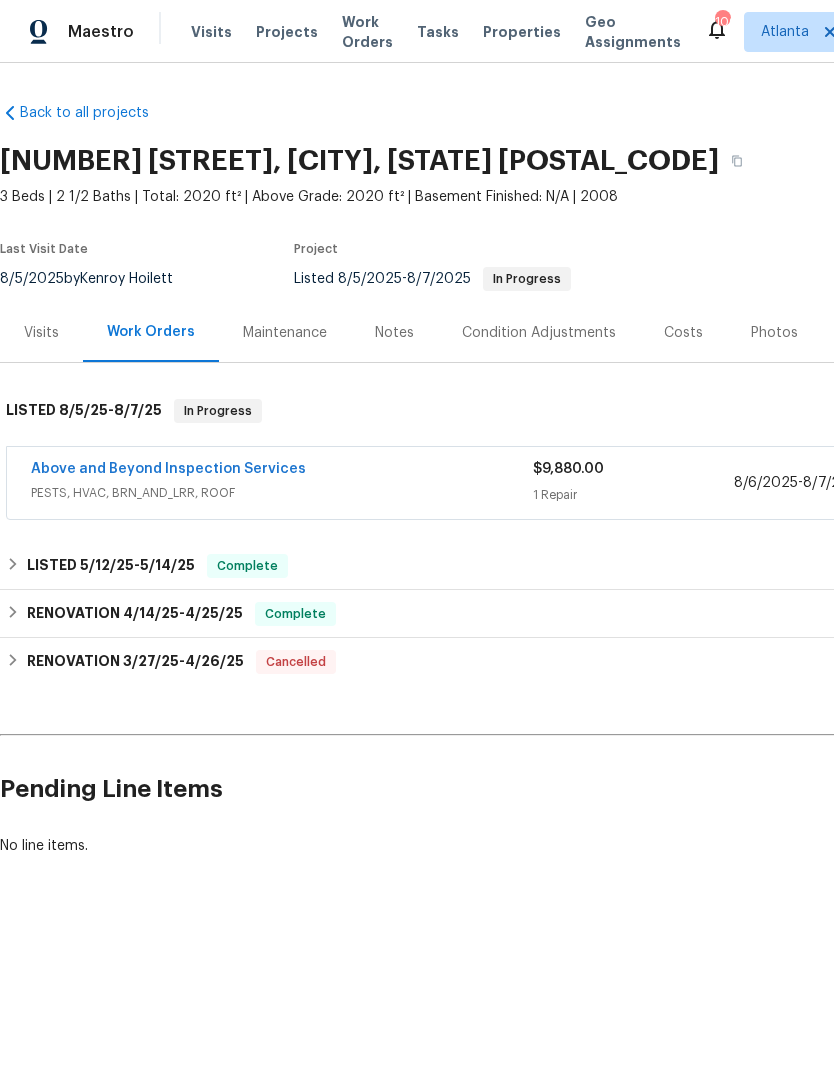 scroll, scrollTop: 0, scrollLeft: 0, axis: both 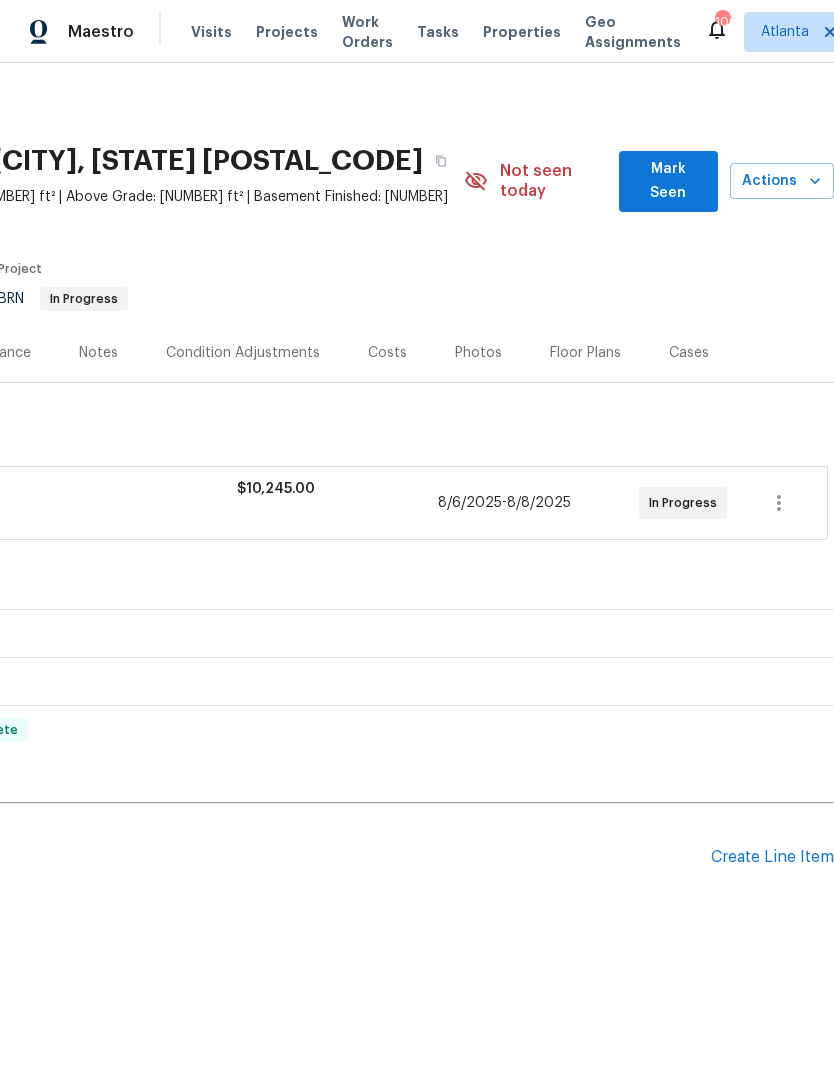 click on "Costs" at bounding box center [387, 353] 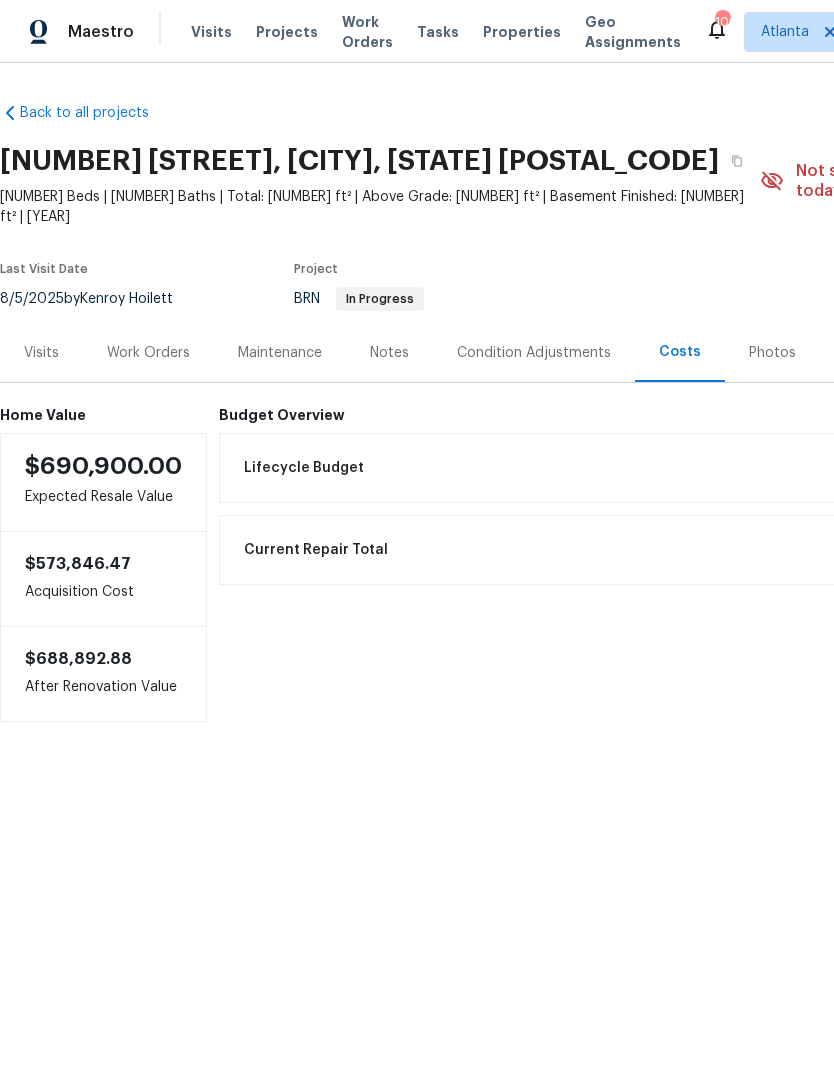 scroll, scrollTop: 0, scrollLeft: 0, axis: both 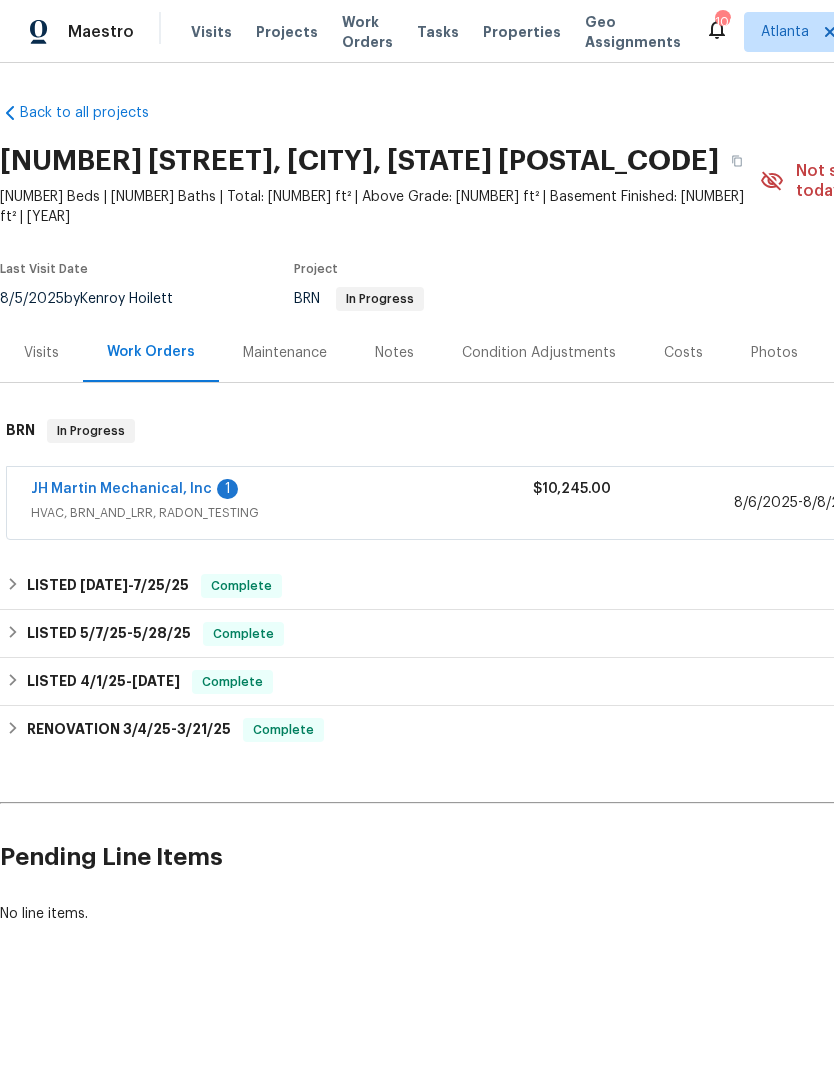click on "JH Martin Mechanical, Inc" at bounding box center (121, 489) 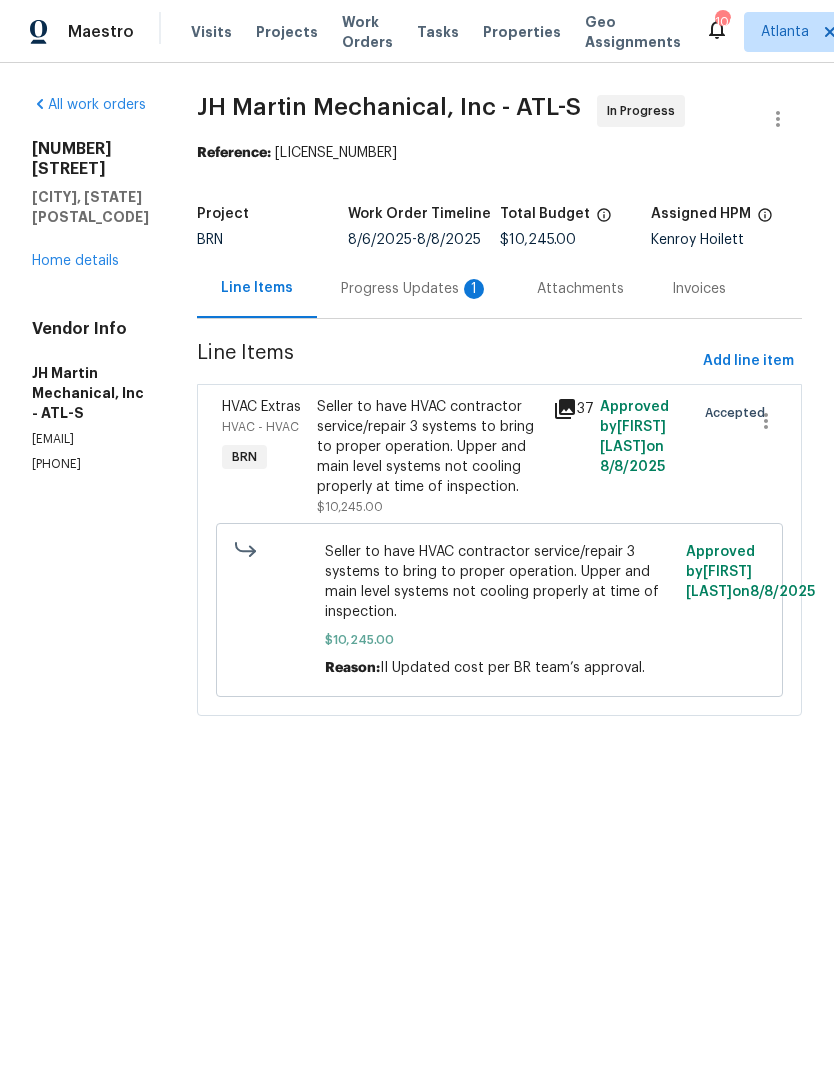 click 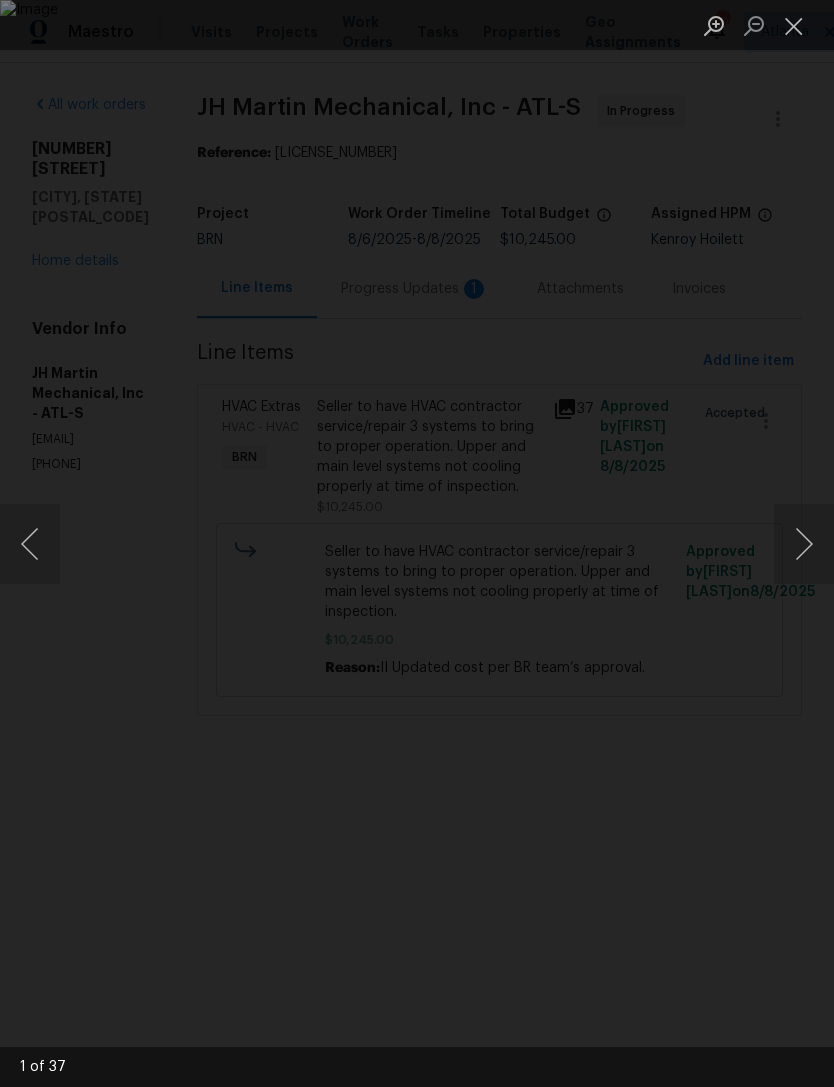 click at bounding box center [804, 544] 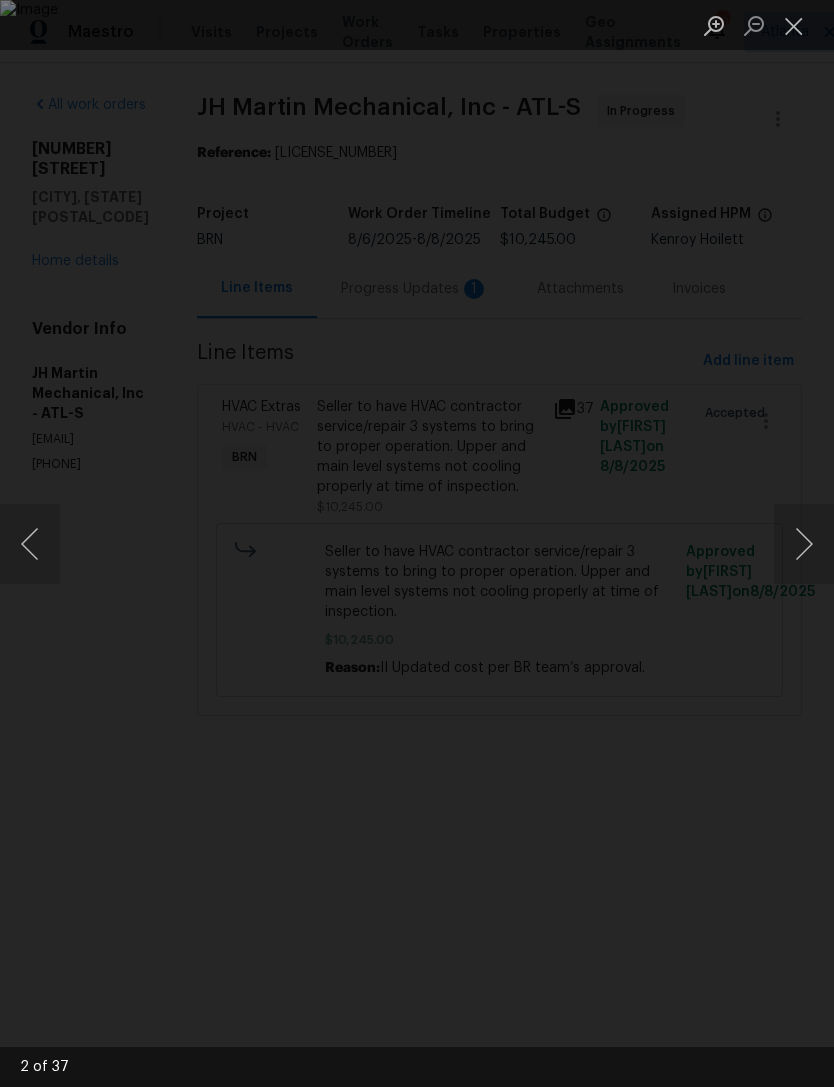 click at bounding box center (804, 544) 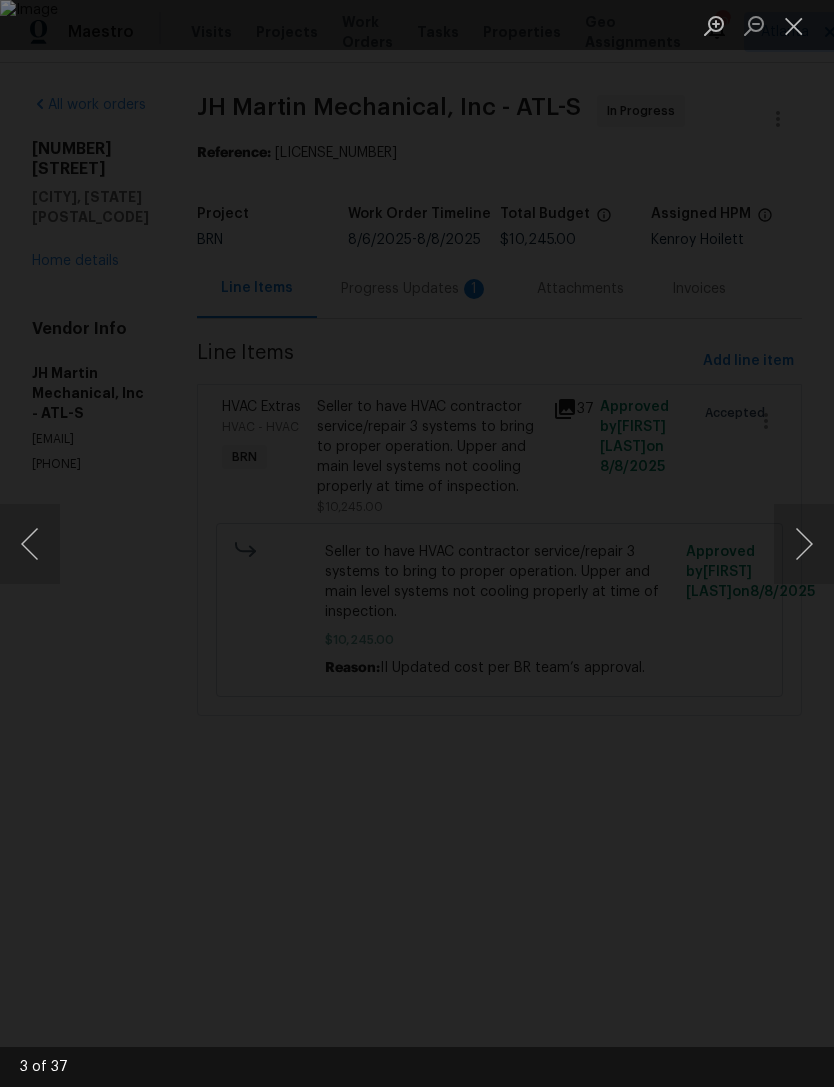 click at bounding box center [804, 544] 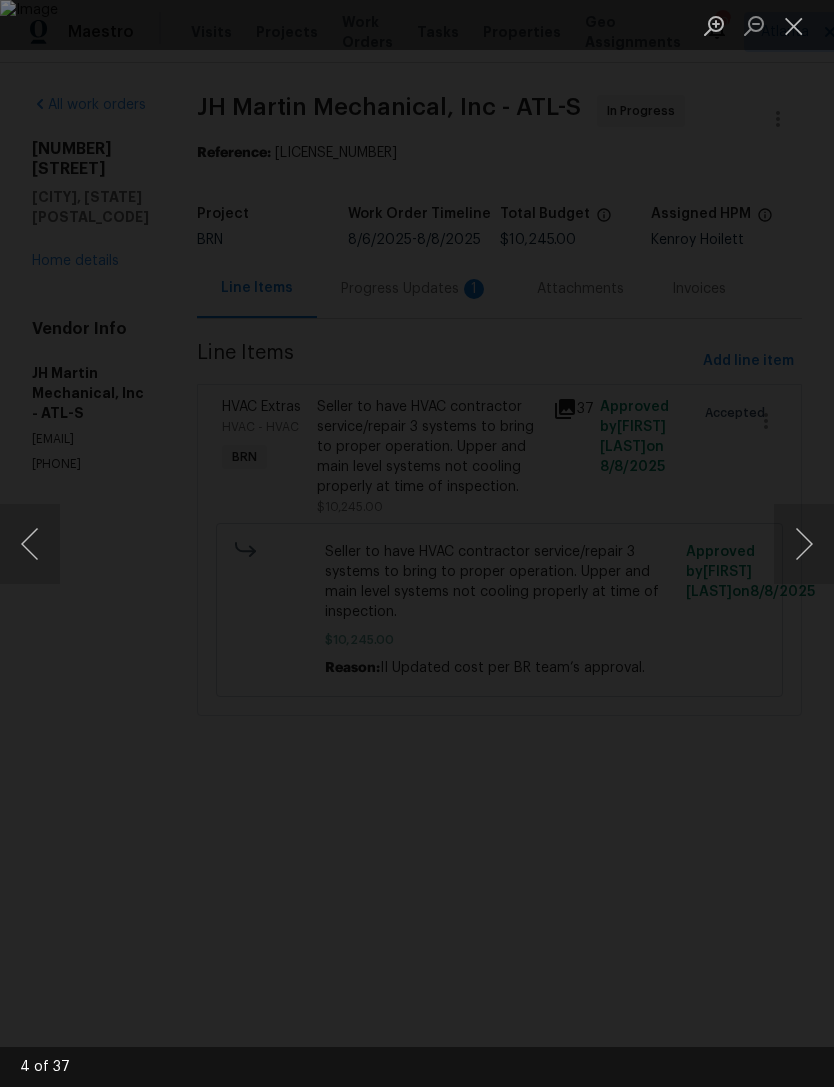 click at bounding box center [804, 544] 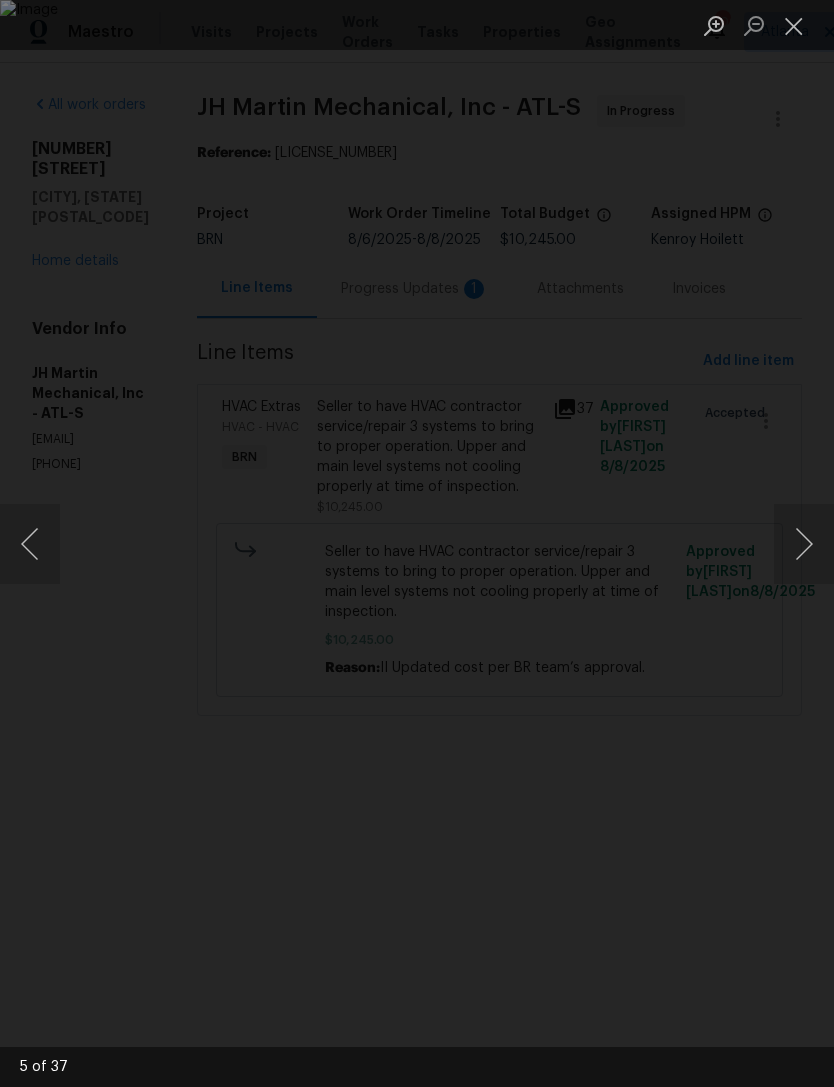 click at bounding box center [804, 544] 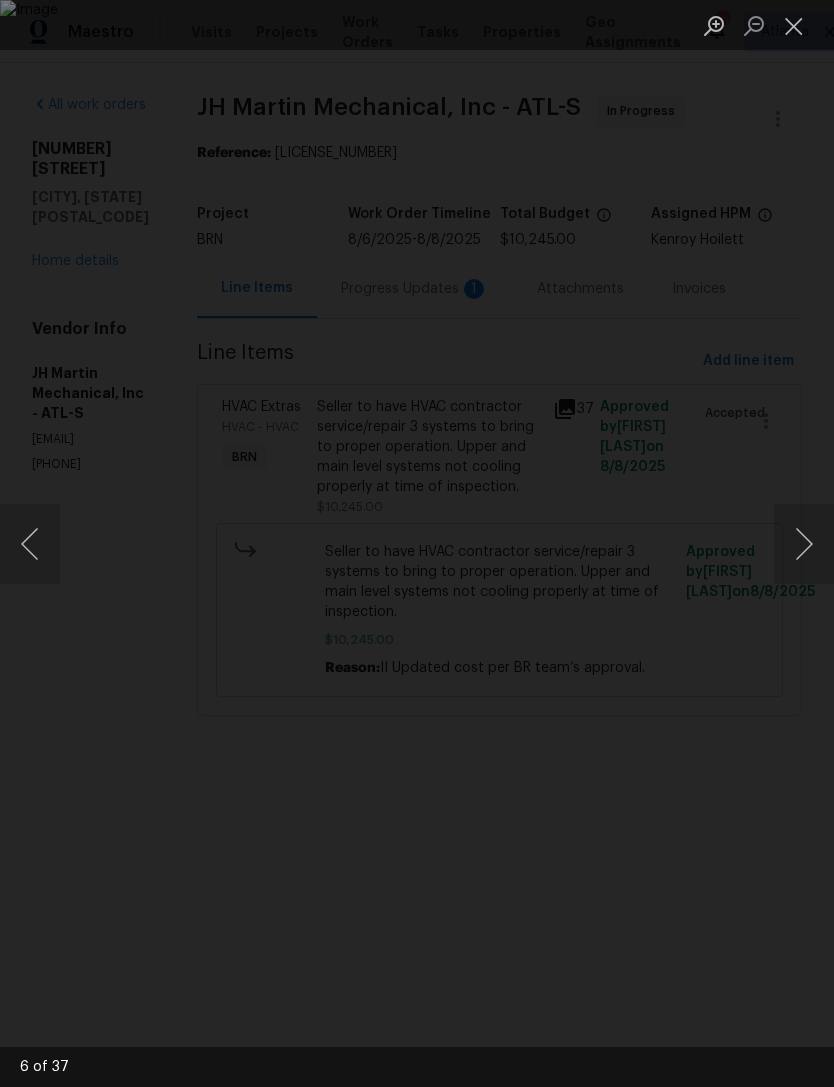 click at bounding box center (417, 543) 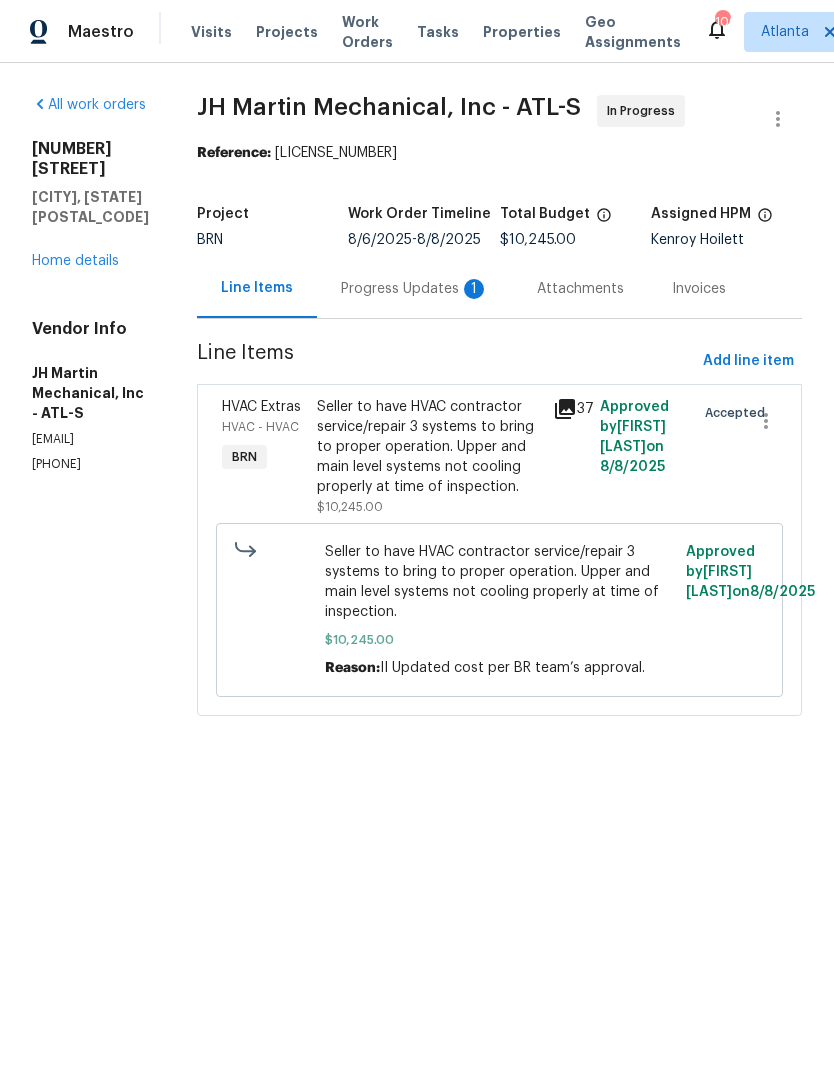 click on "Home details" at bounding box center (75, 261) 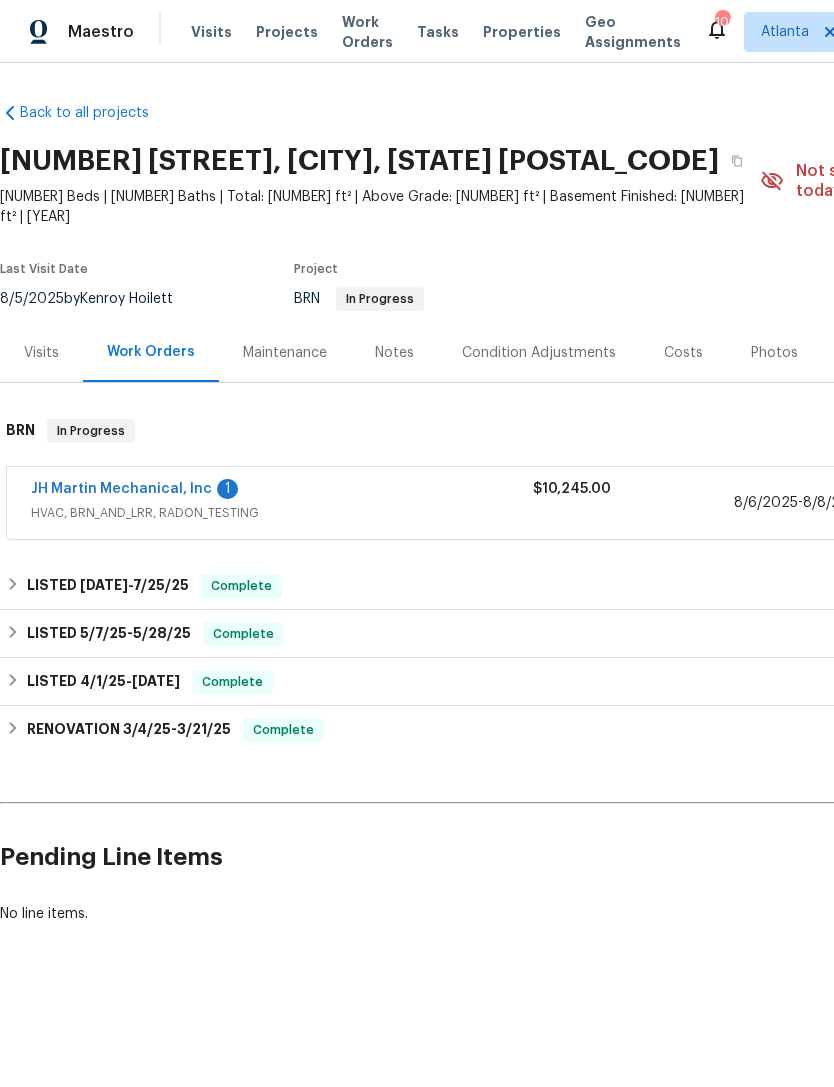 click on "Visits" at bounding box center [41, 353] 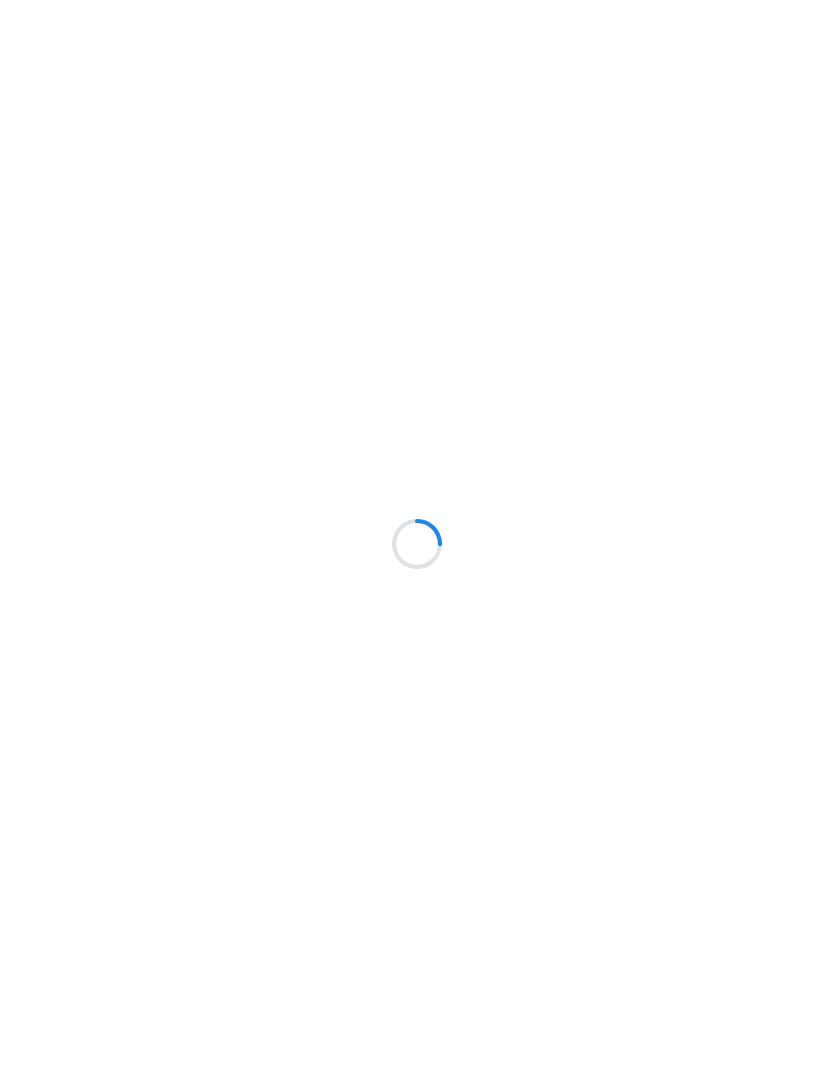 scroll, scrollTop: 0, scrollLeft: 0, axis: both 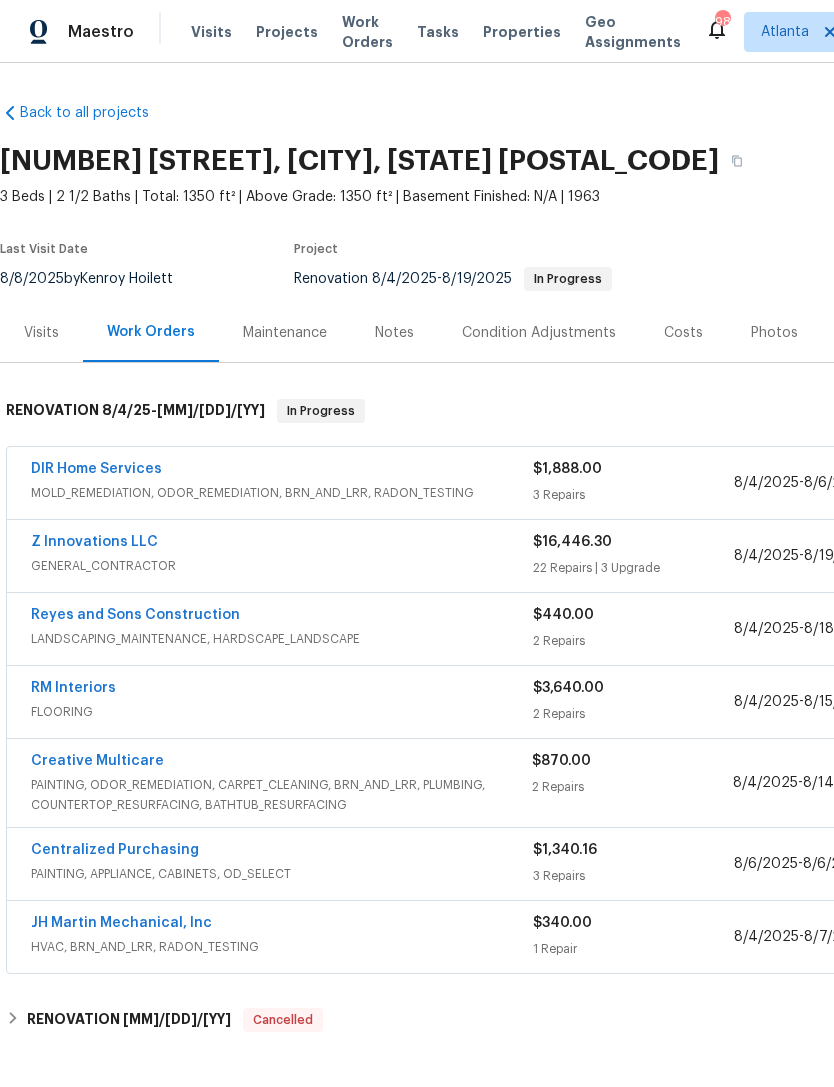 click on "Visits" at bounding box center (41, 333) 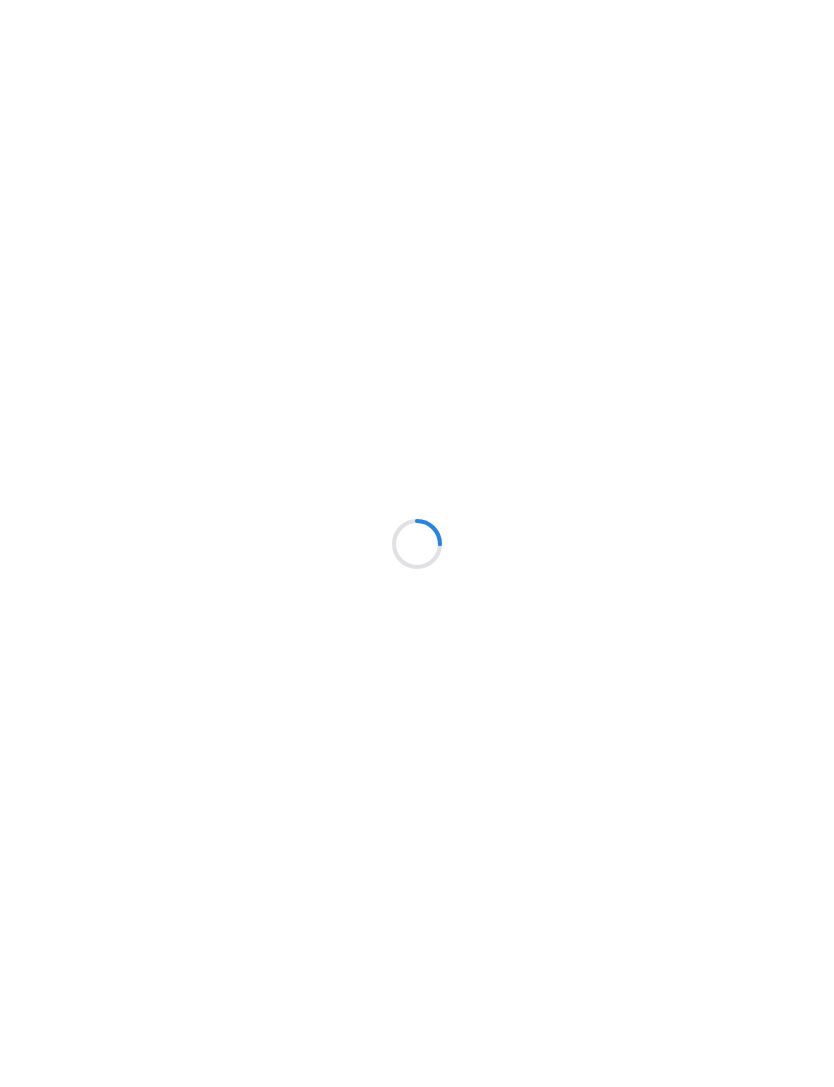 scroll, scrollTop: 0, scrollLeft: 0, axis: both 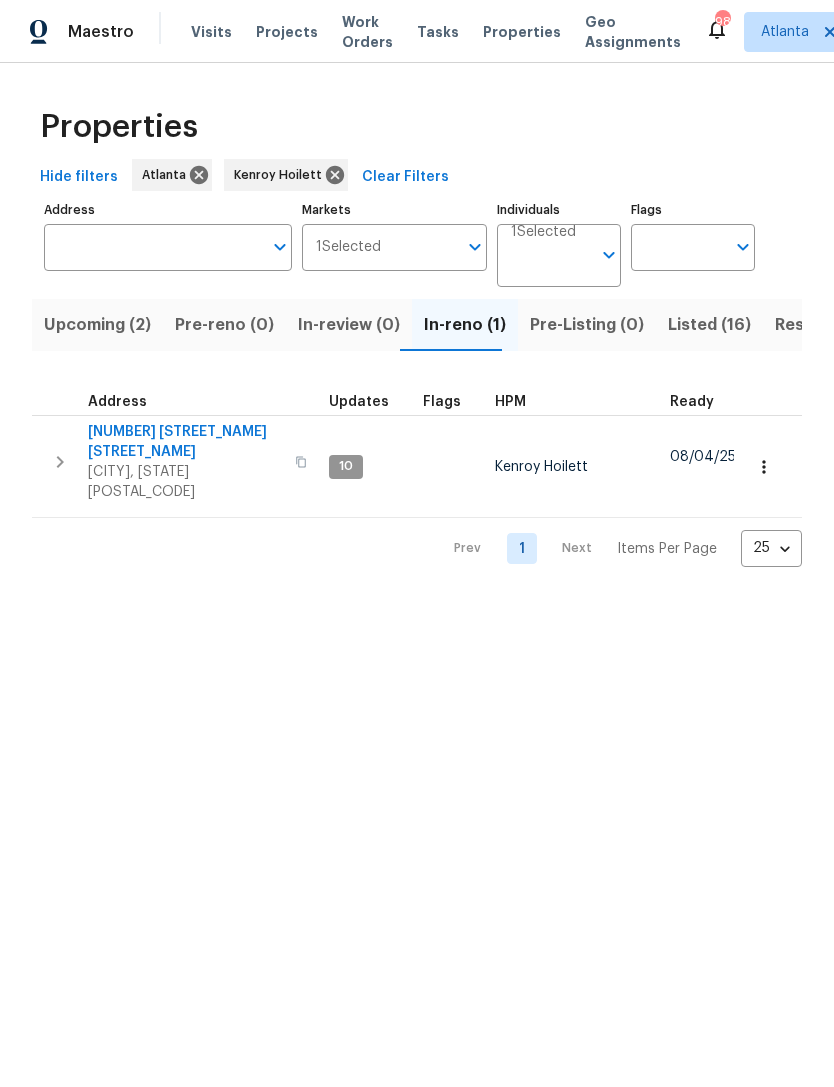 click on "Upcoming (2)" at bounding box center [97, 325] 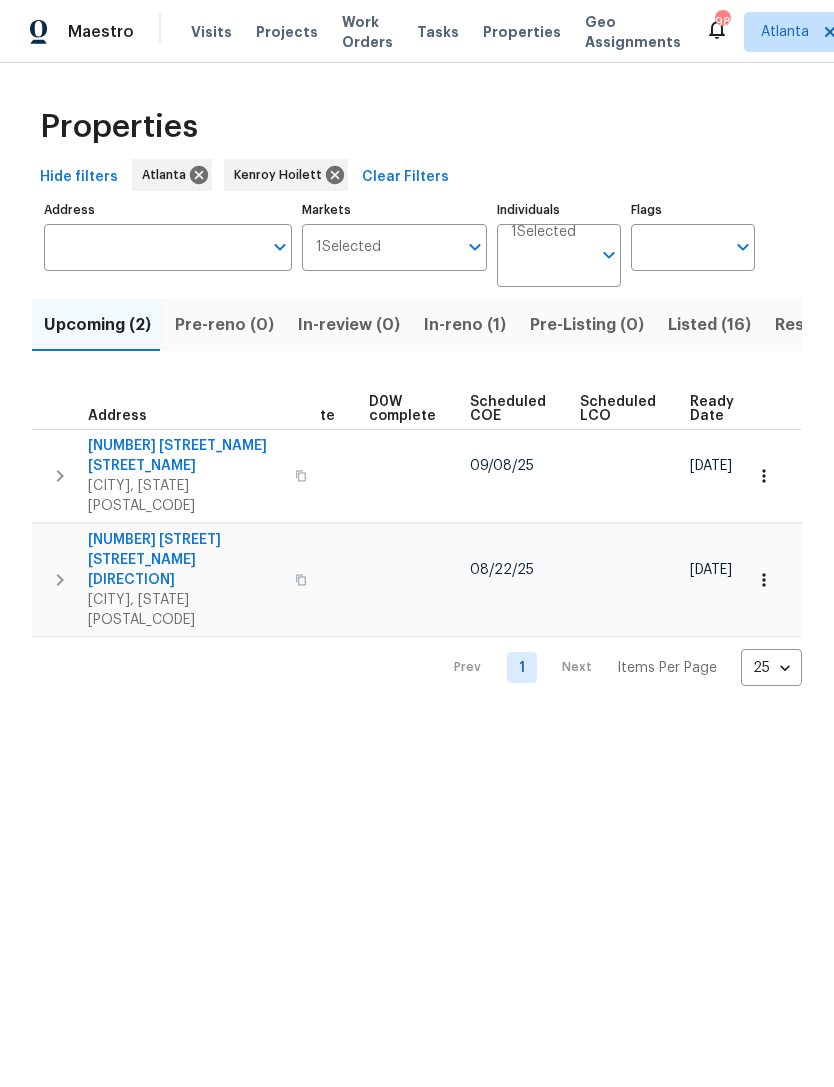 scroll, scrollTop: 0, scrollLeft: 503, axis: horizontal 